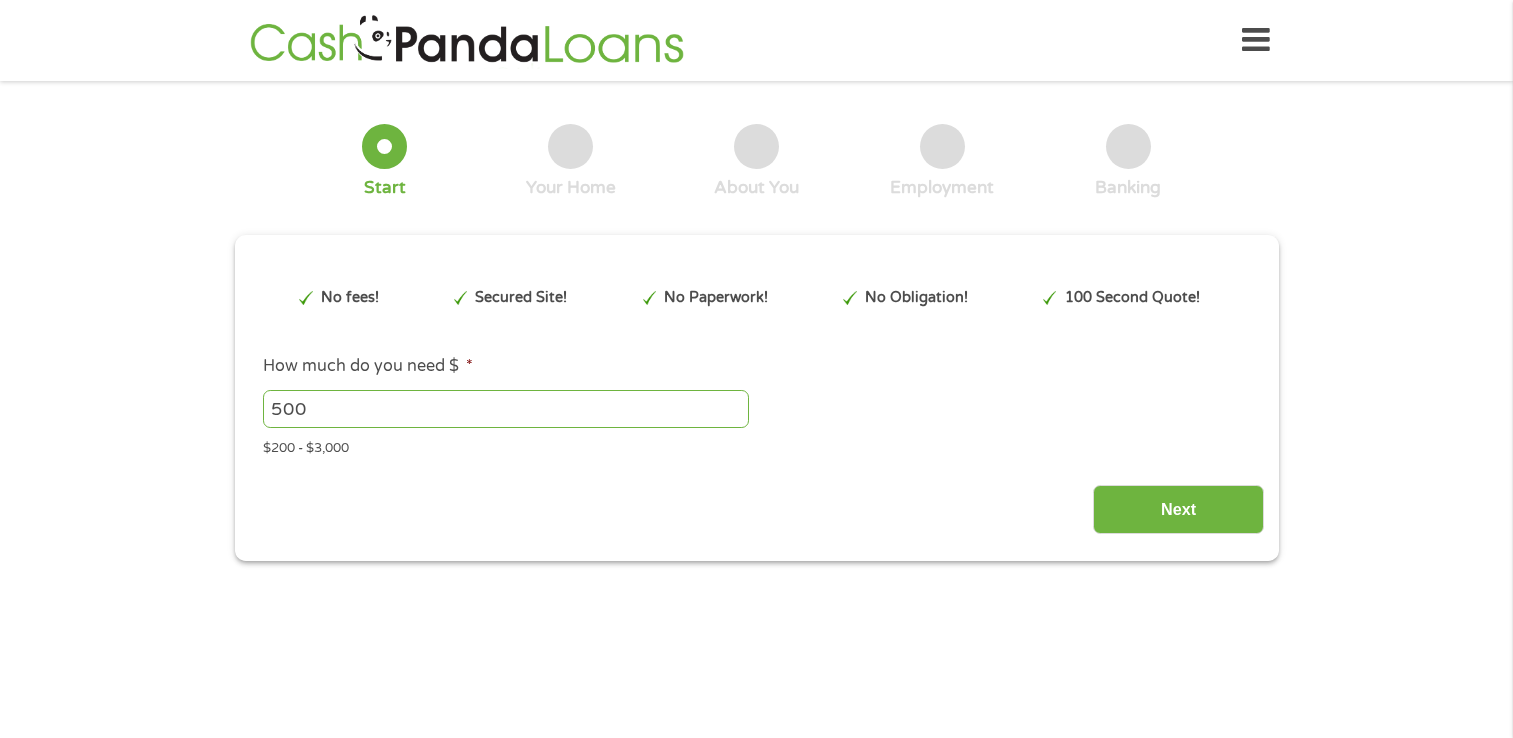 scroll, scrollTop: 0, scrollLeft: 0, axis: both 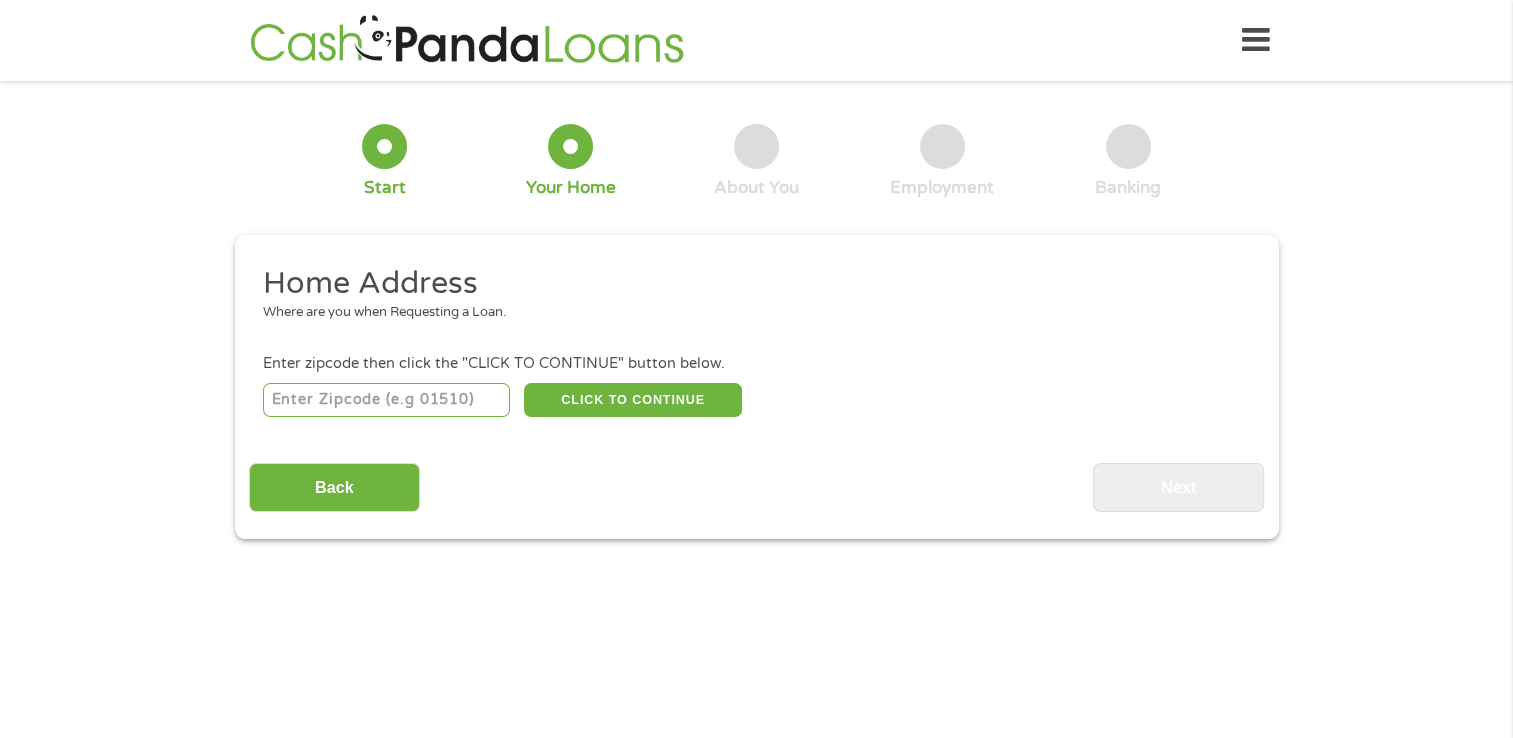 drag, startPoint x: 404, startPoint y: 386, endPoint x: 418, endPoint y: 390, distance: 14.56022 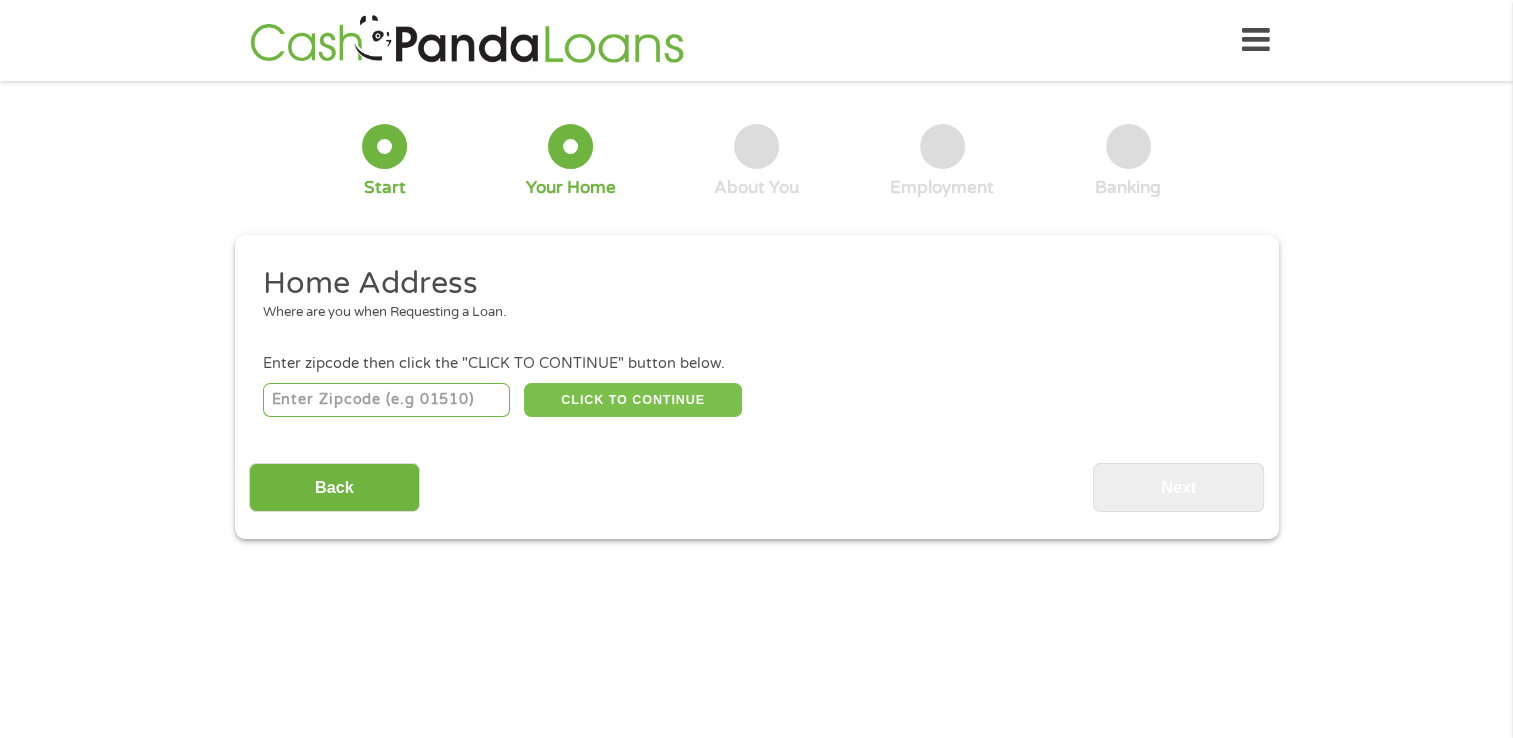 click on "CLICK TO CONTINUE" at bounding box center (633, 400) 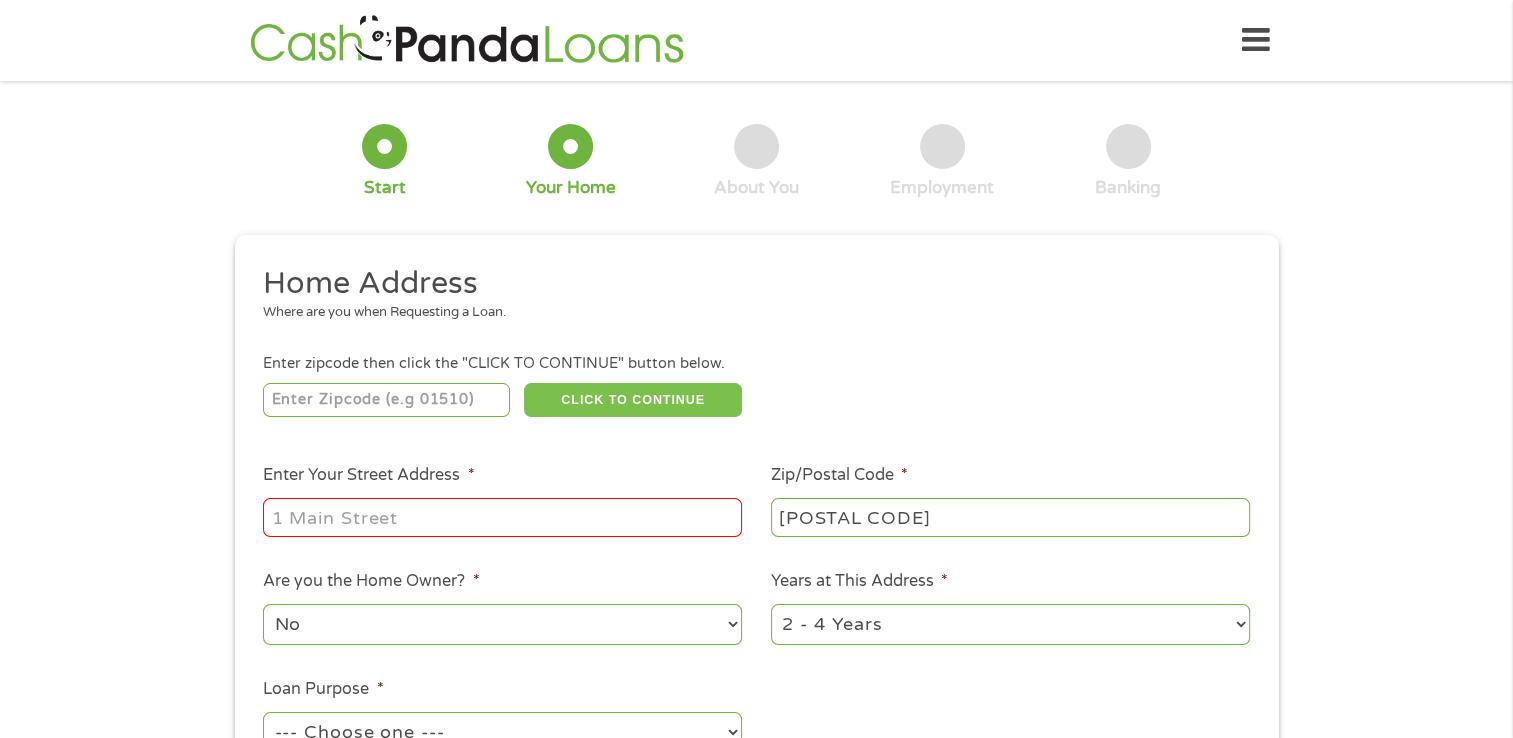 scroll, scrollTop: 300, scrollLeft: 0, axis: vertical 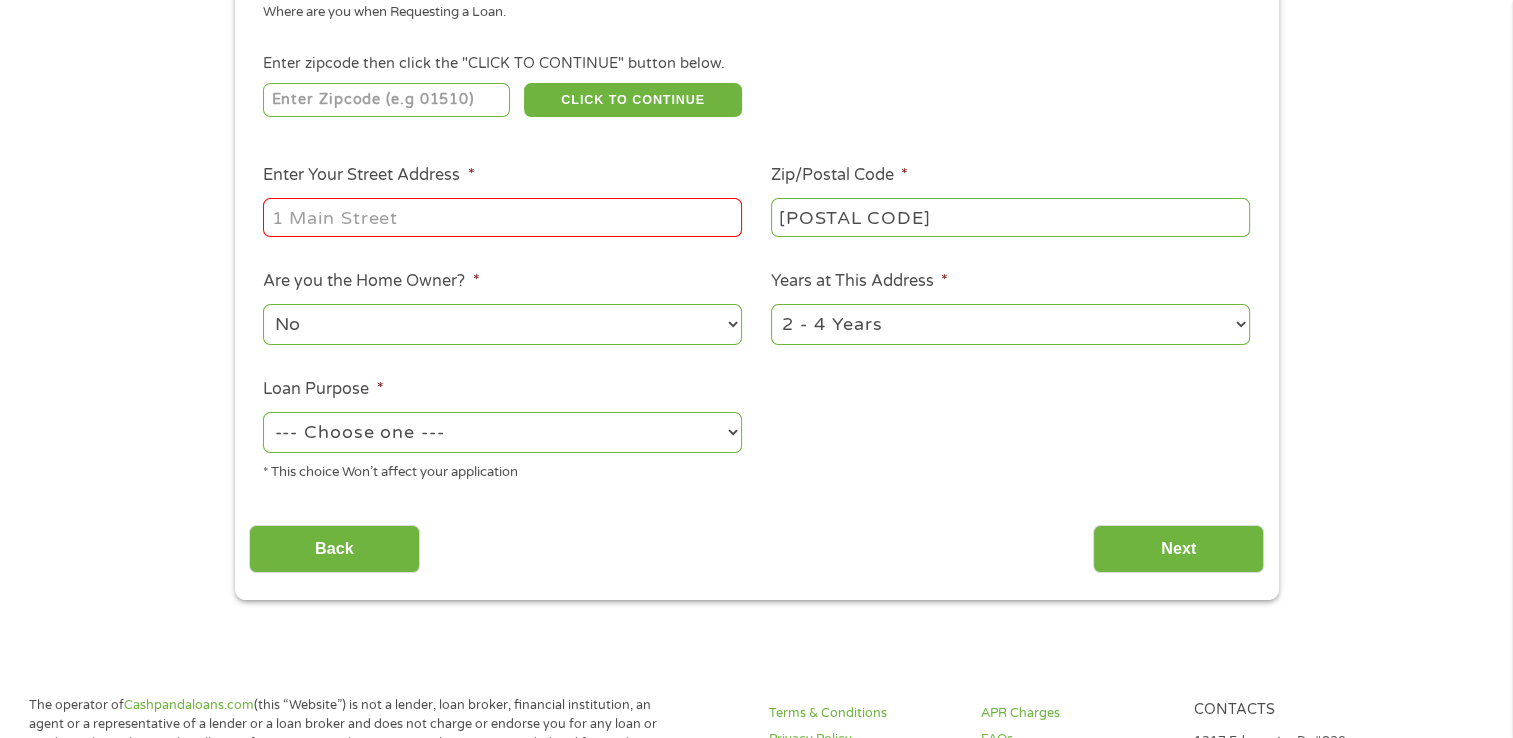 click on "Enter Your Street Address *" at bounding box center (502, 217) 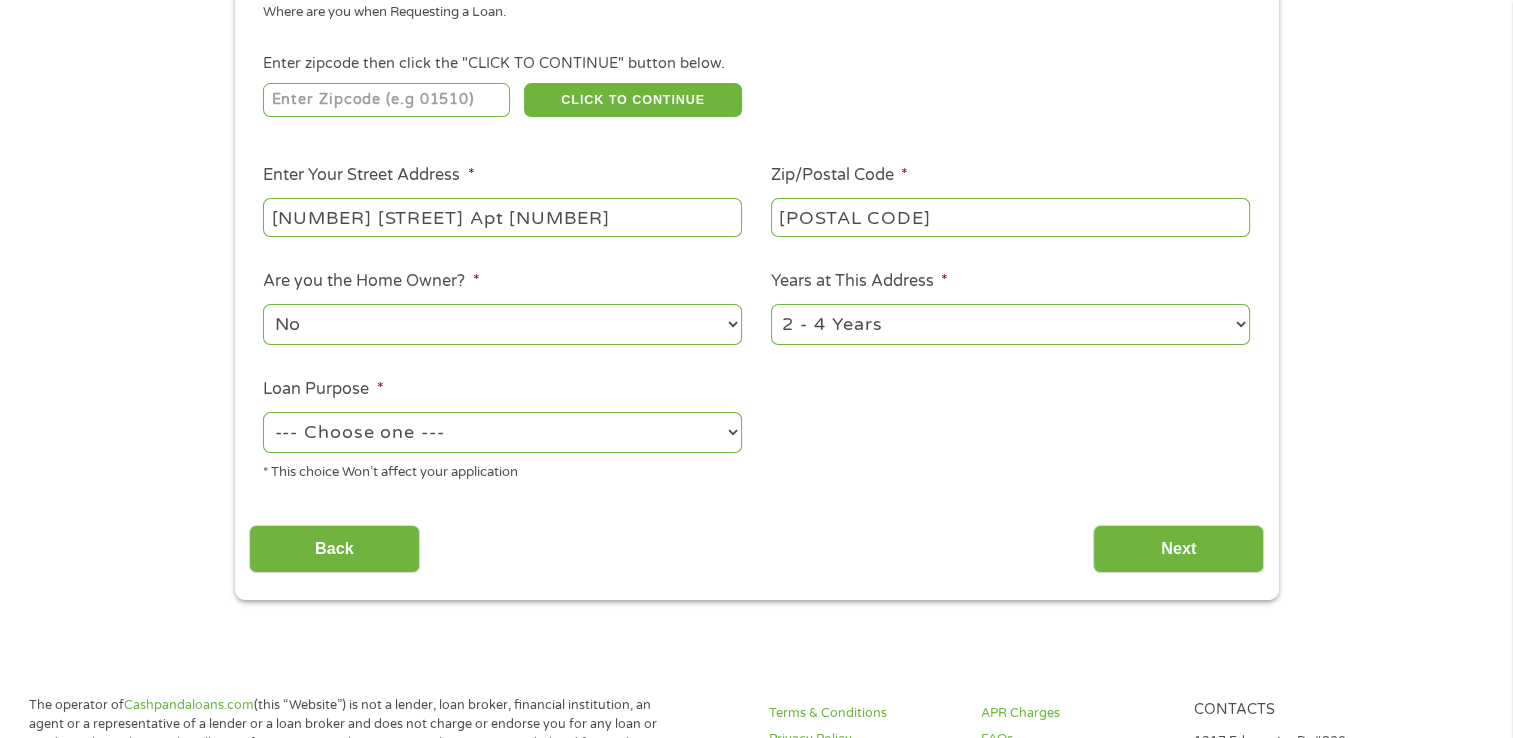 click on "--- Choose one --- Pay Bills Debt Consolidation Home Improvement Major Purchase Car Loan Short Term Cash Medical Expenses Other" at bounding box center [502, 432] 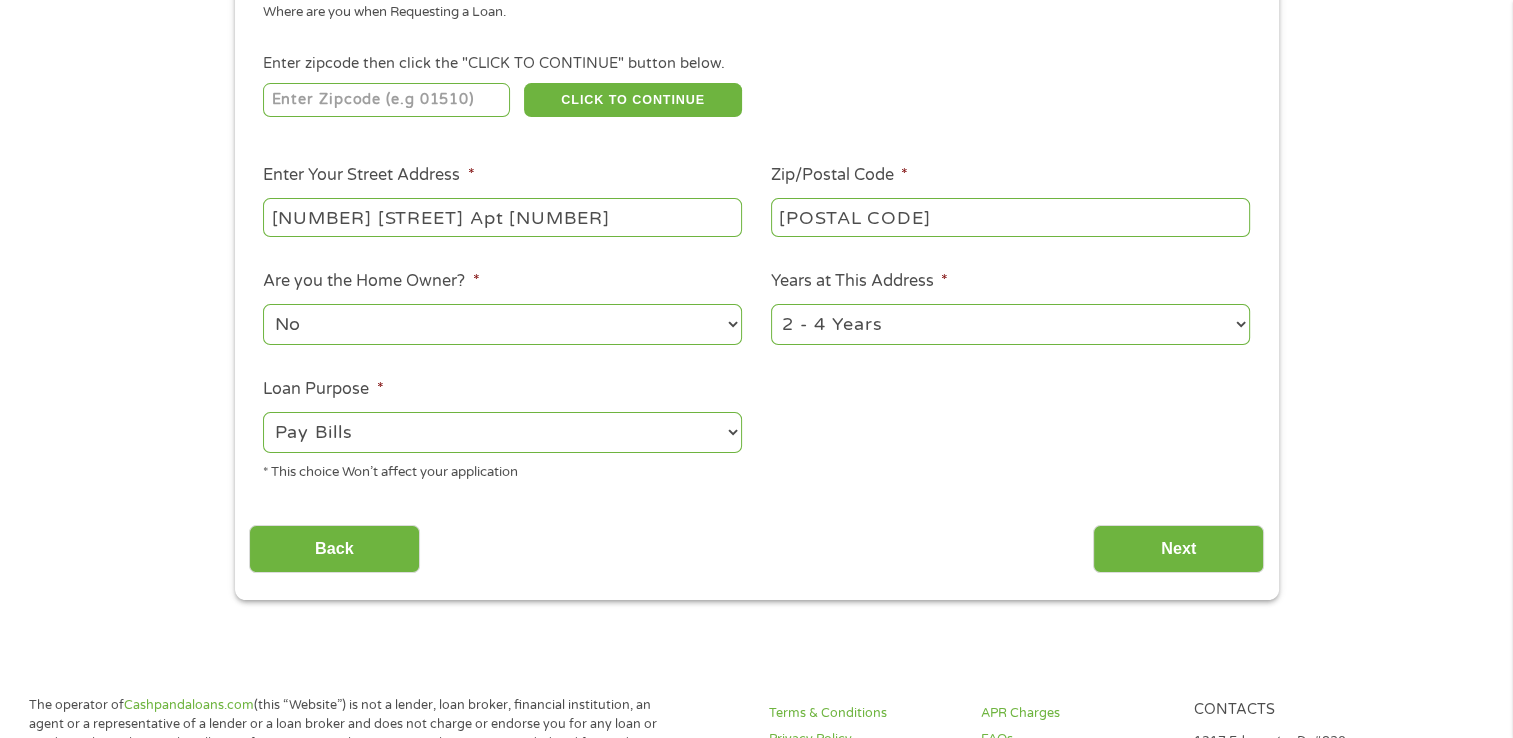 click on "--- Choose one --- Pay Bills Debt Consolidation Home Improvement Major Purchase Car Loan Short Term Cash Medical Expenses Other" at bounding box center (502, 432) 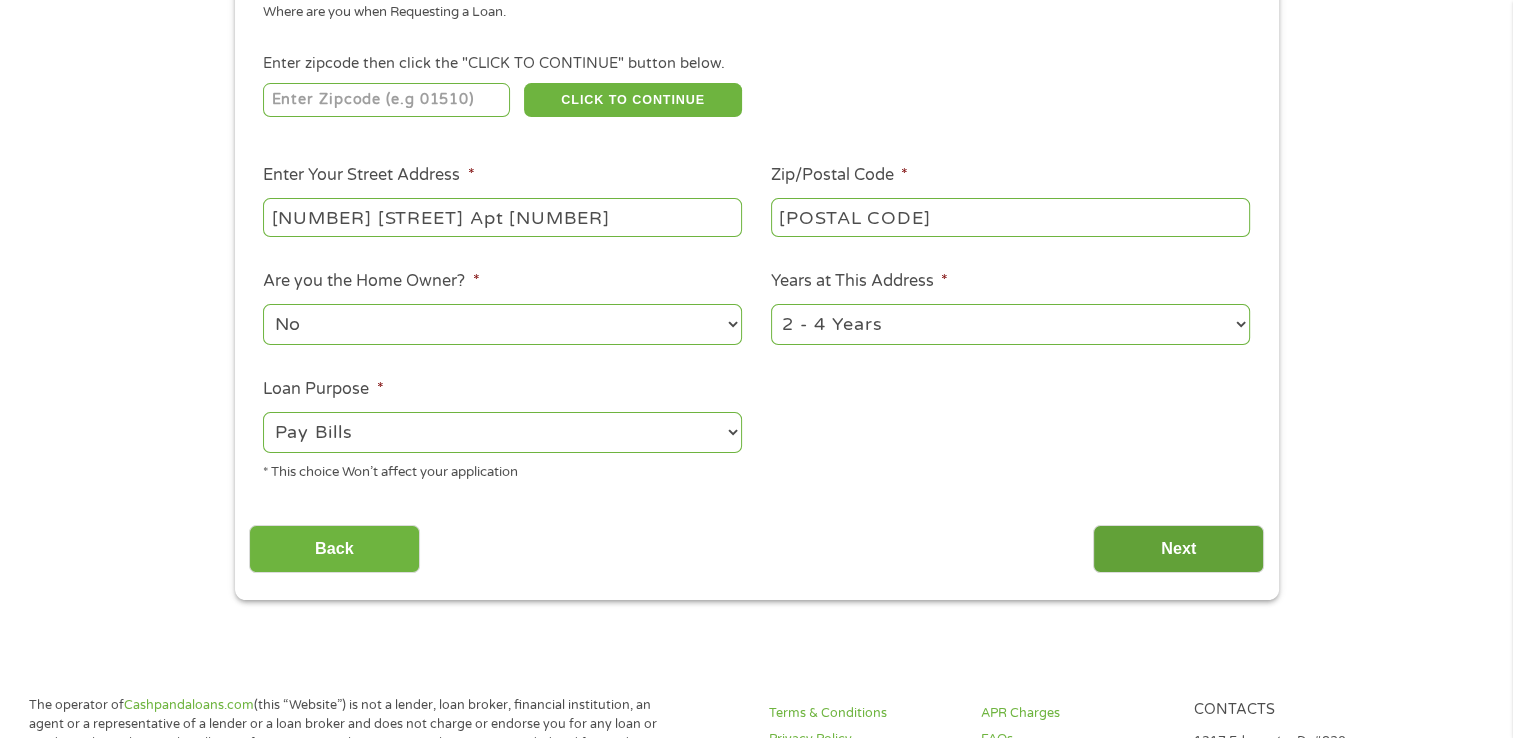 click on "Next" at bounding box center [1178, 549] 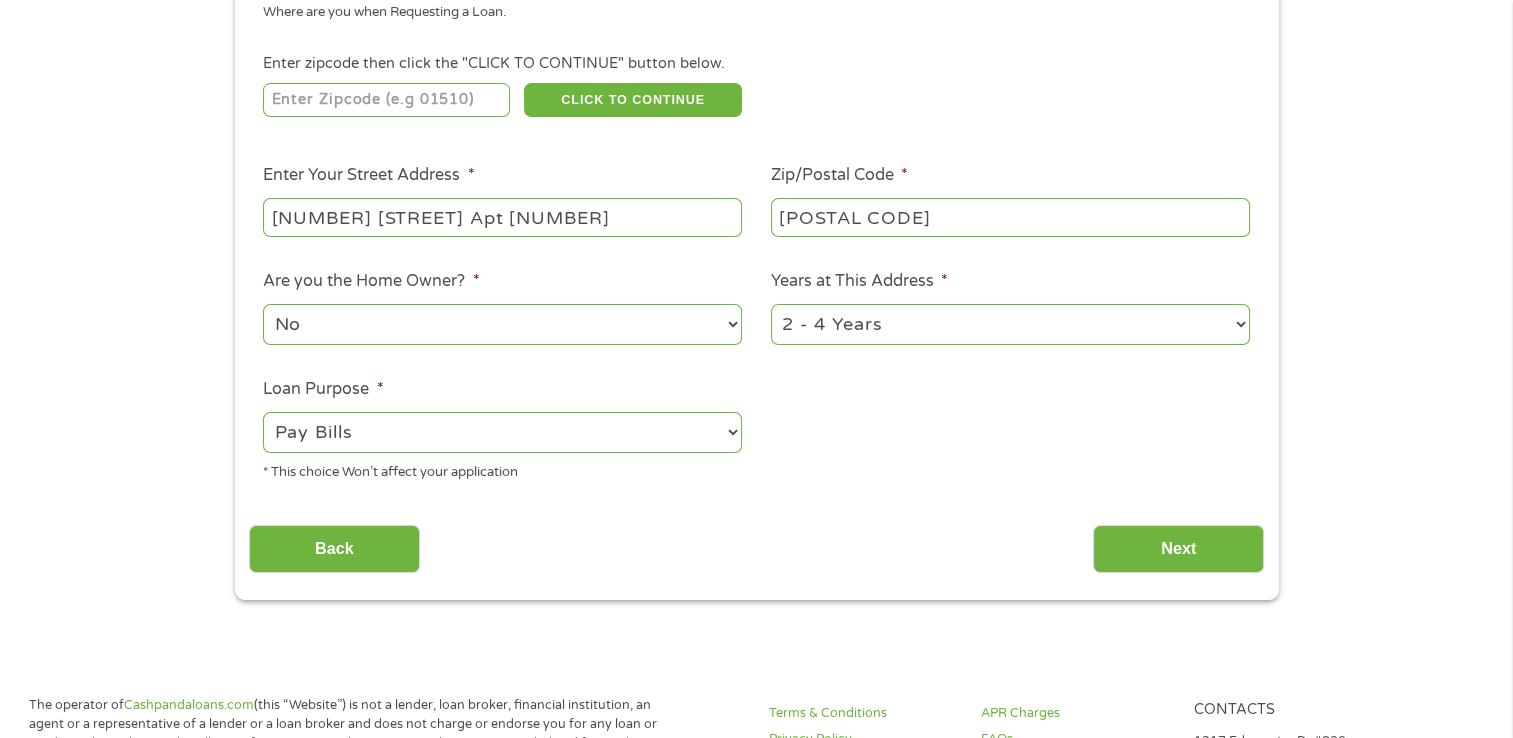 scroll, scrollTop: 8, scrollLeft: 8, axis: both 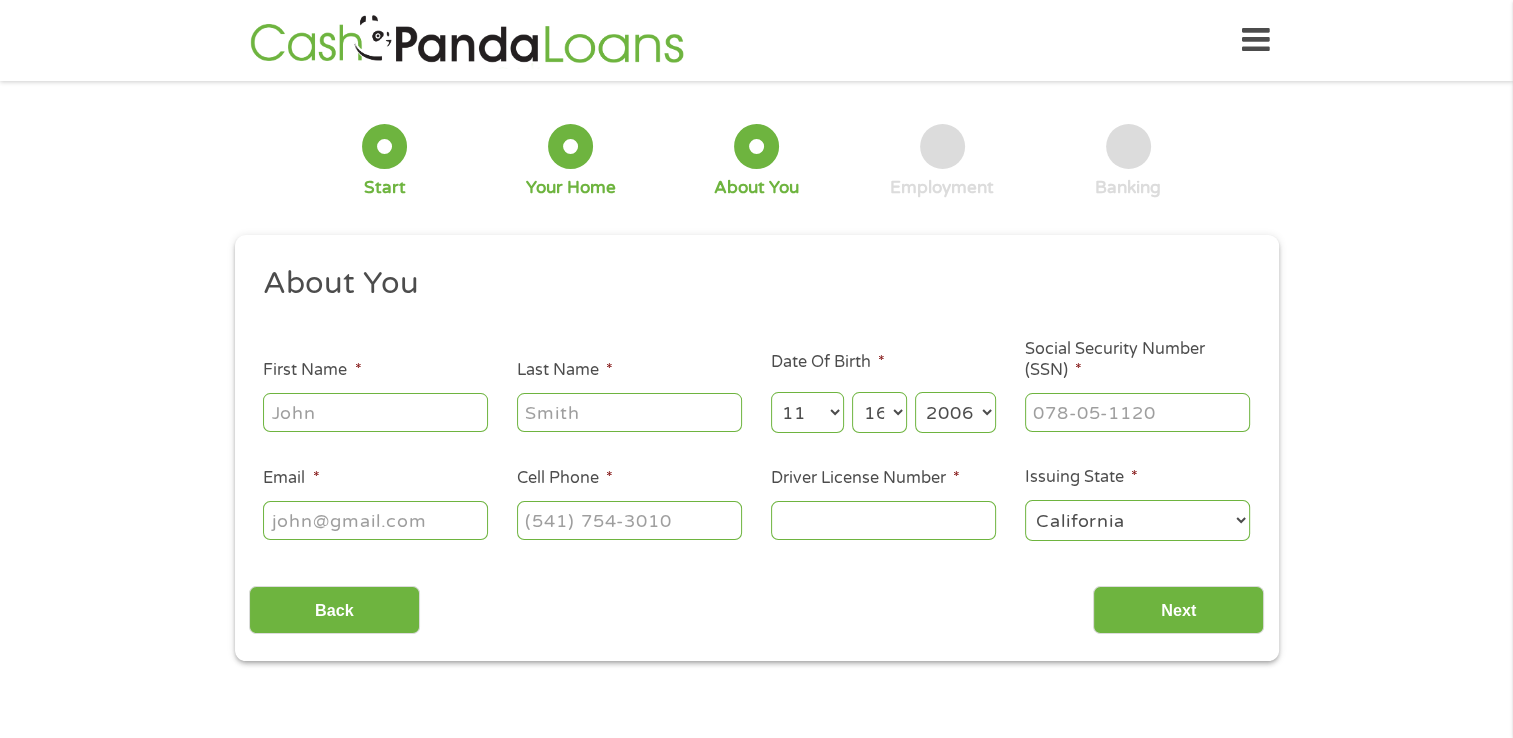 click on "First Name *" at bounding box center [375, 412] 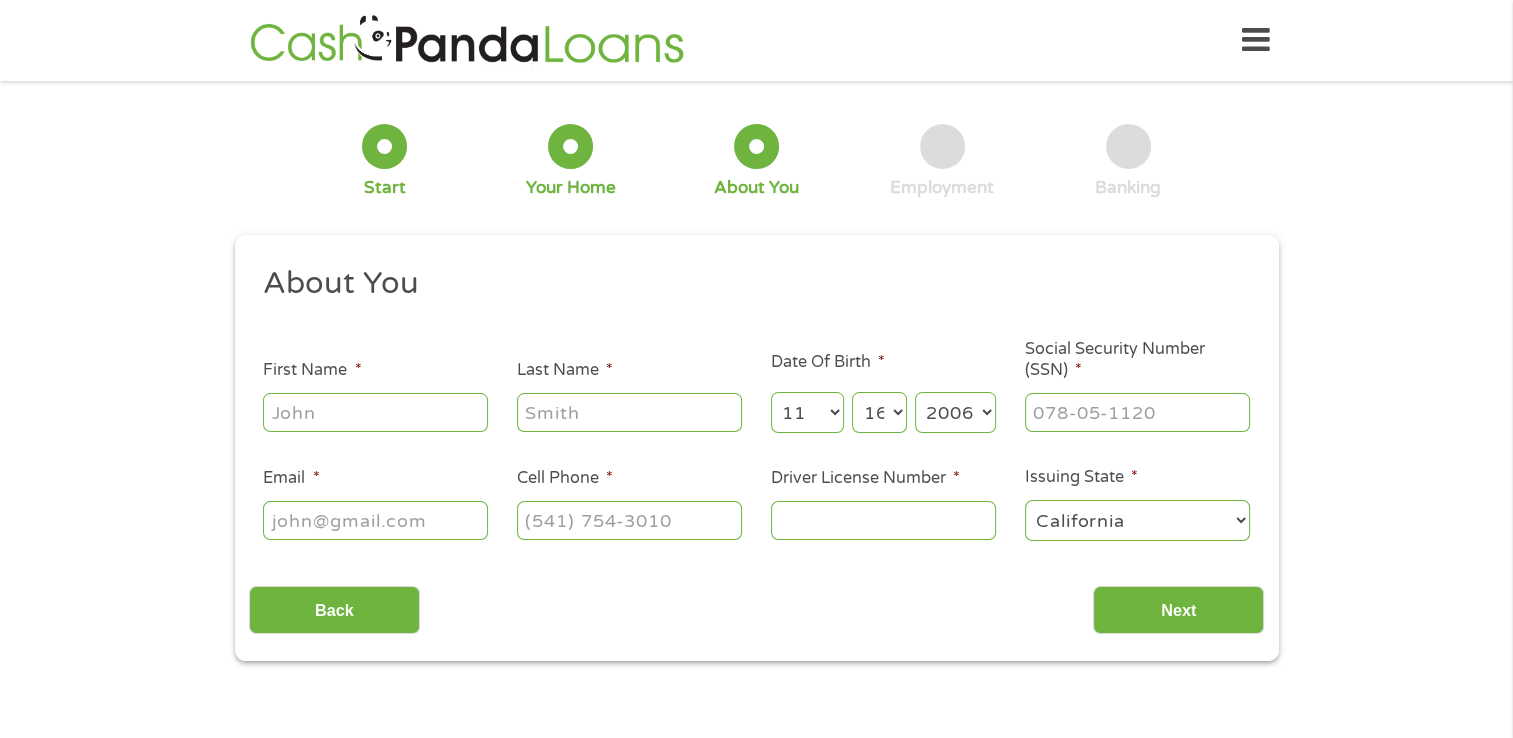 type on "[FIRST]" 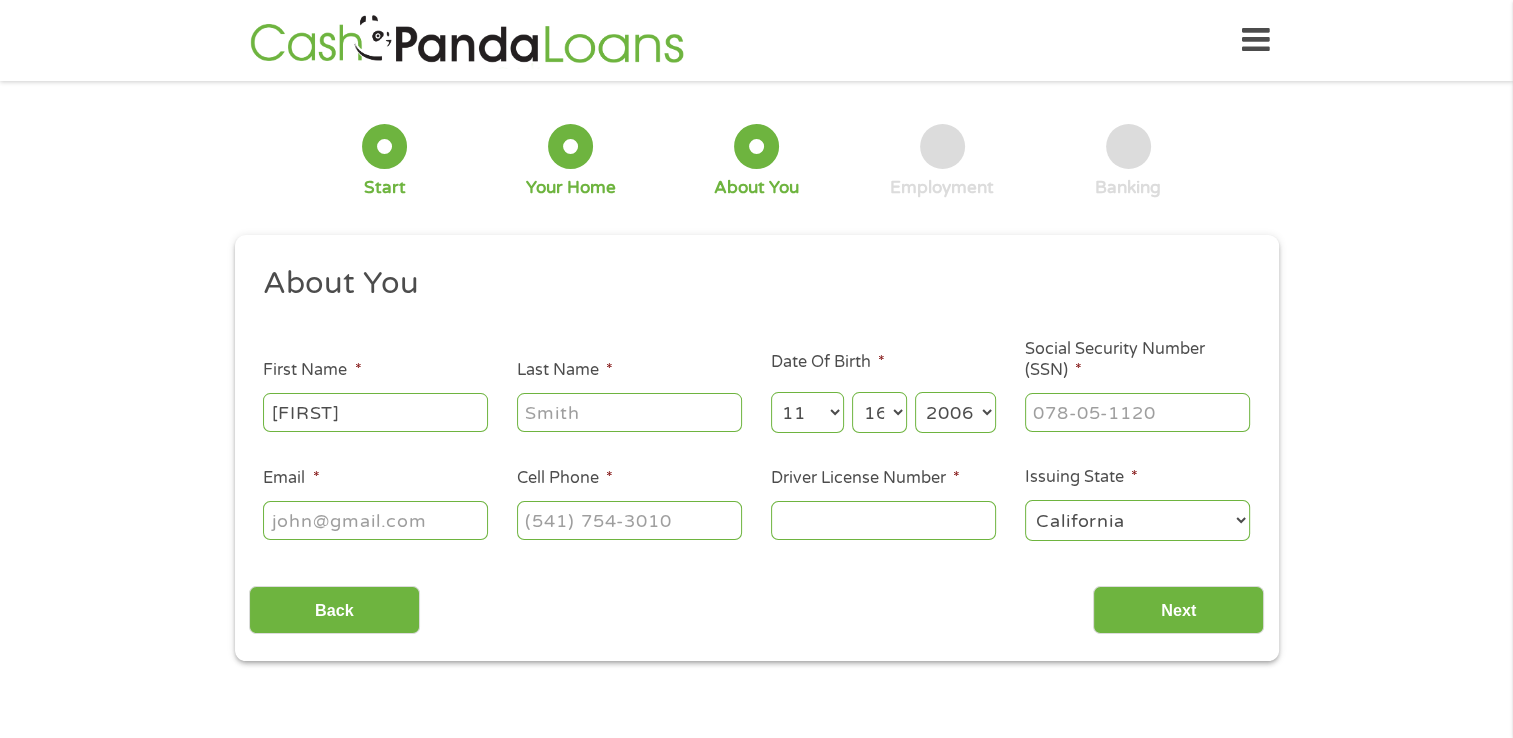 type on "[LAST]" 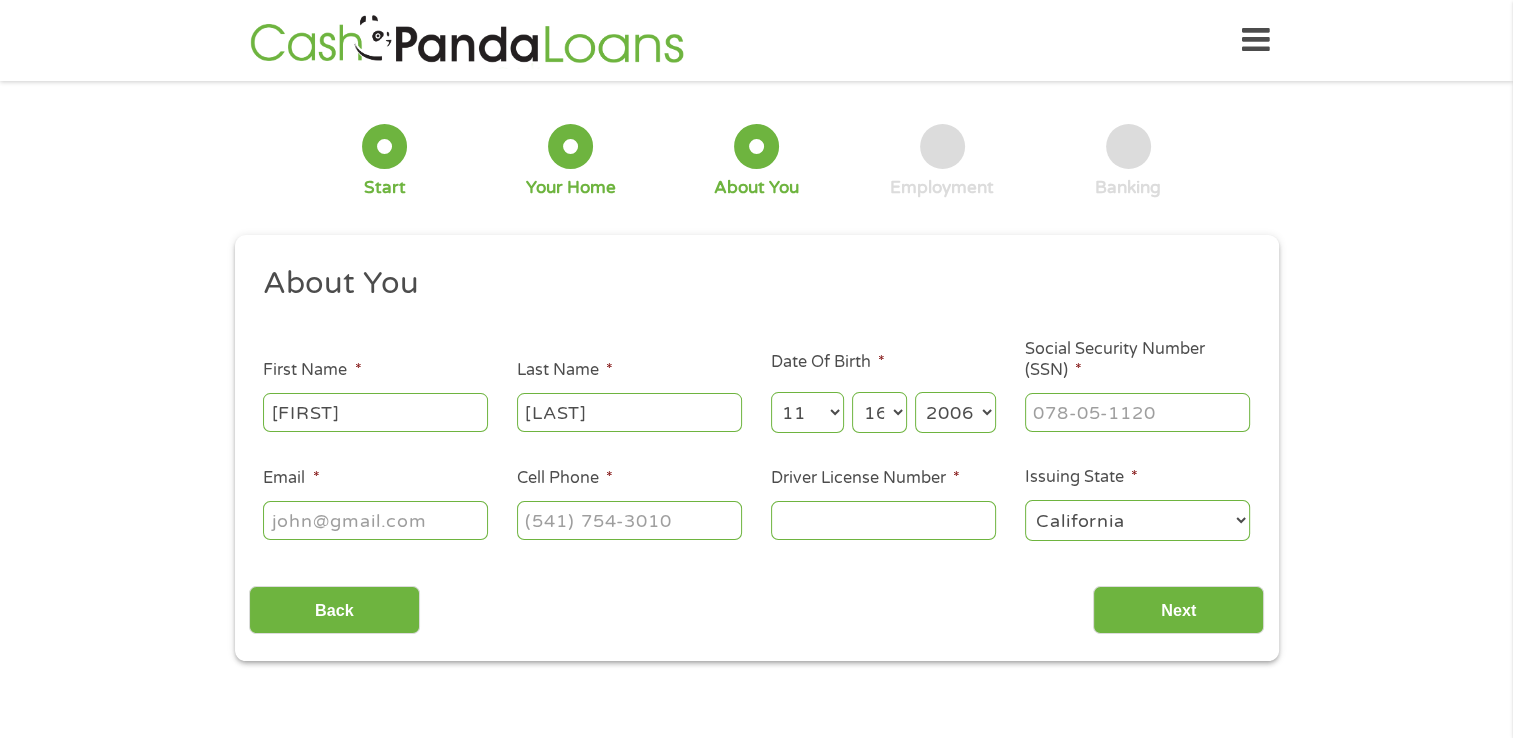 type on "[EMAIL]" 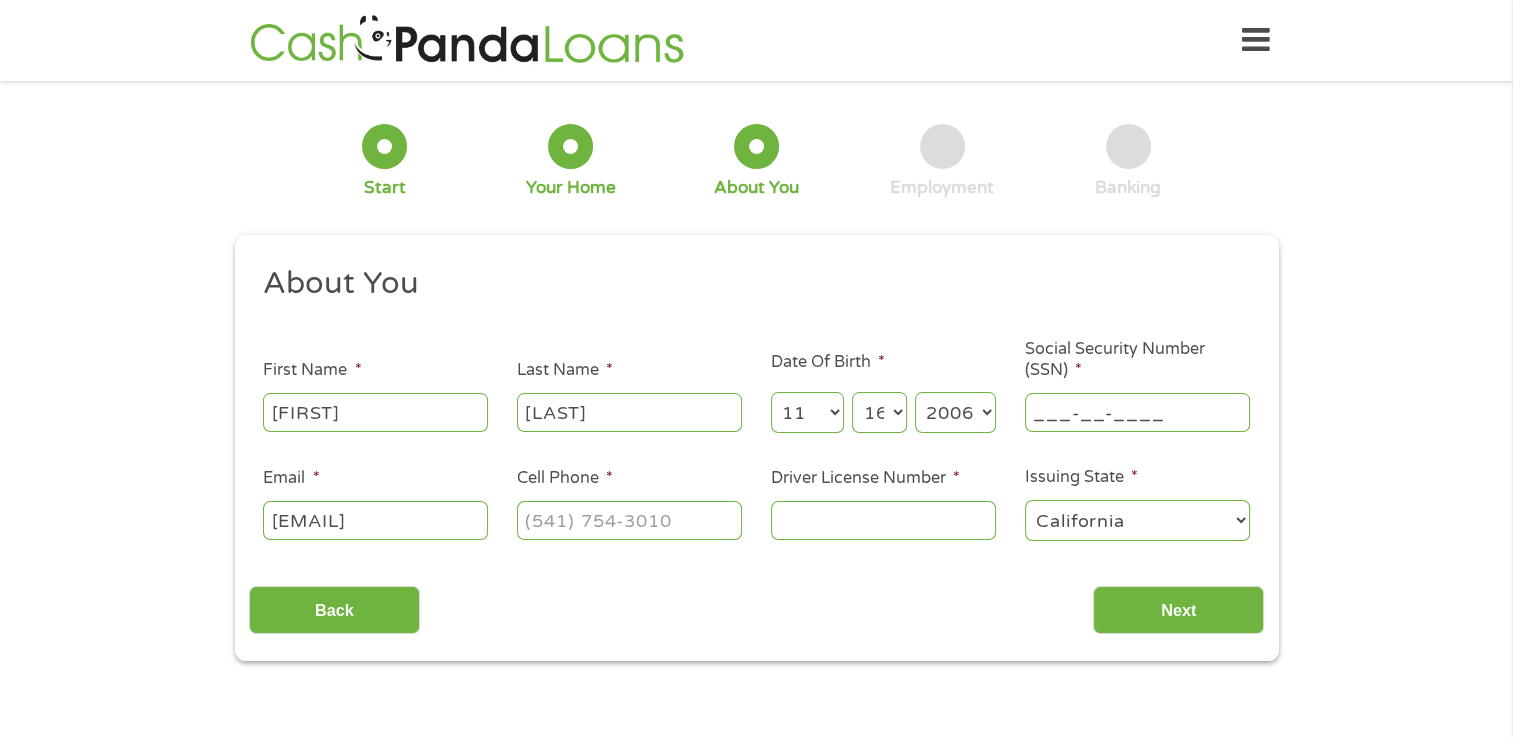 click on "___-__-____" at bounding box center (1137, 412) 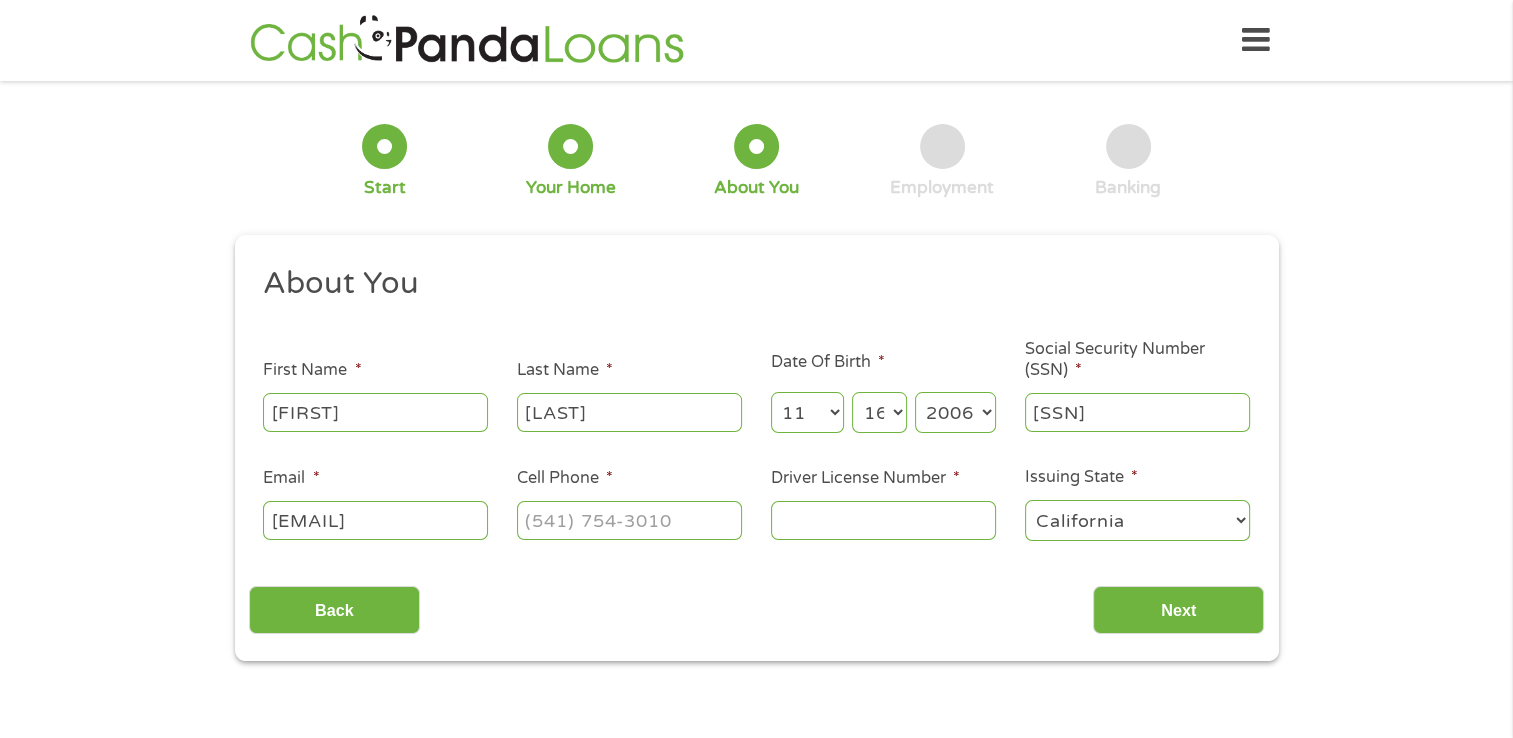 type on "[SSN]" 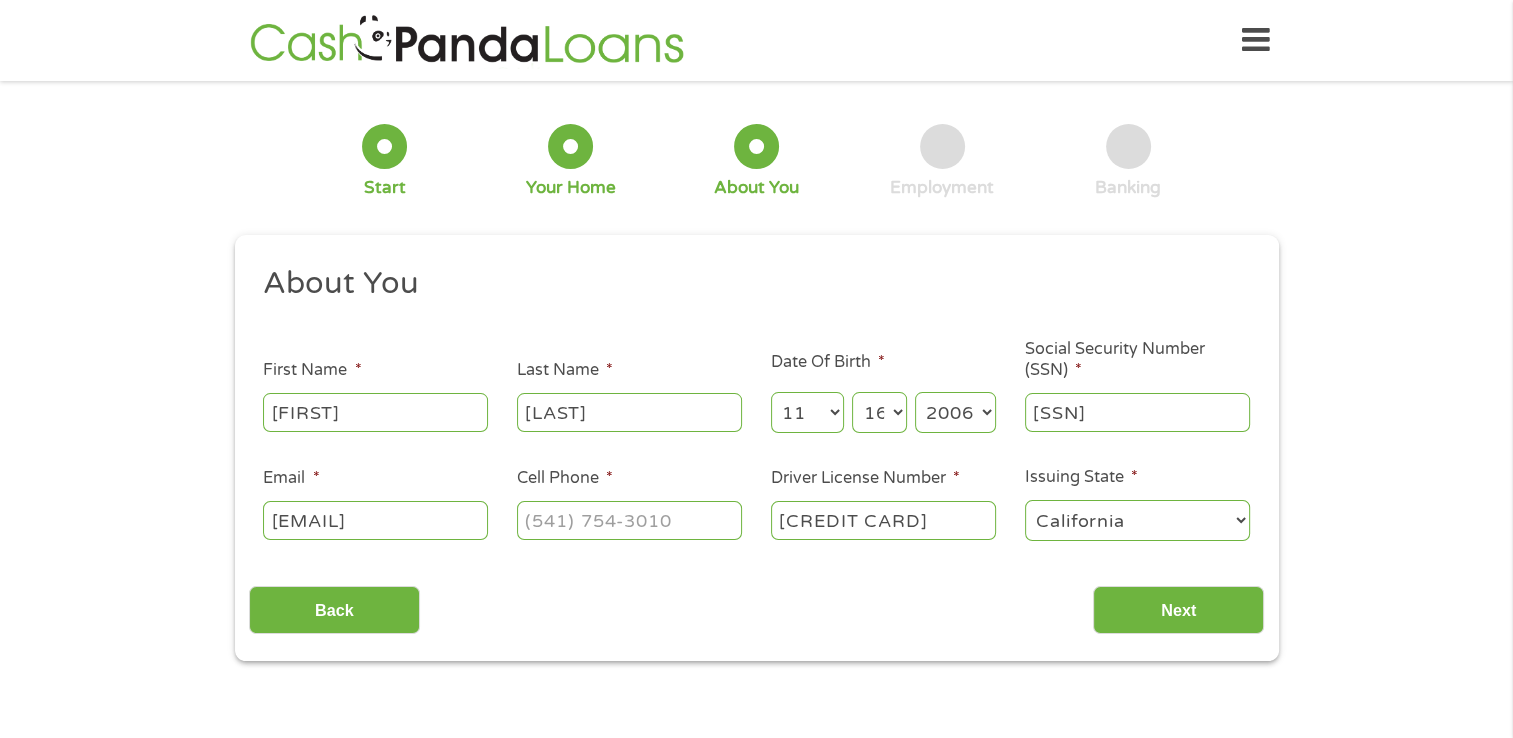 type on "[CREDIT CARD]" 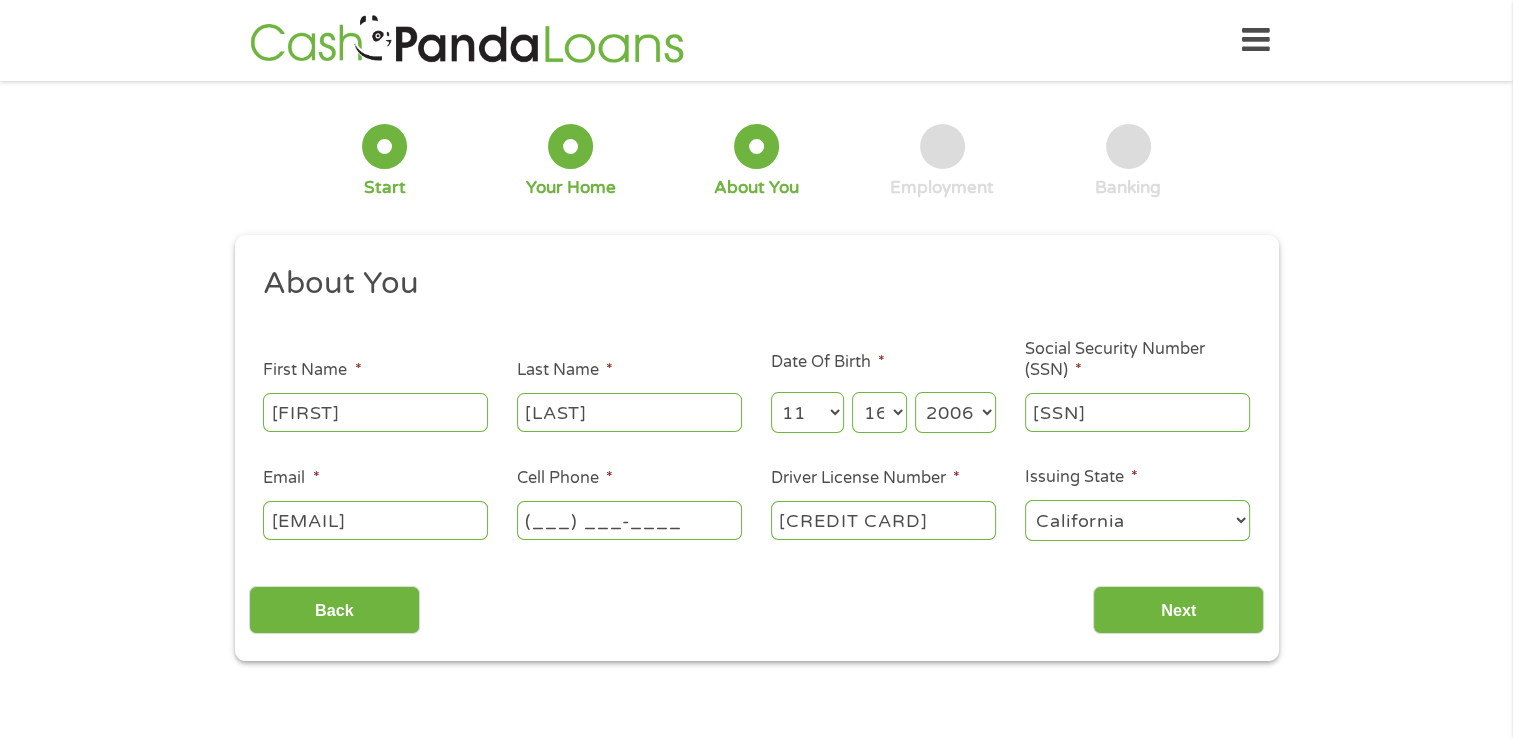 click on "(___) ___-____" at bounding box center (629, 520) 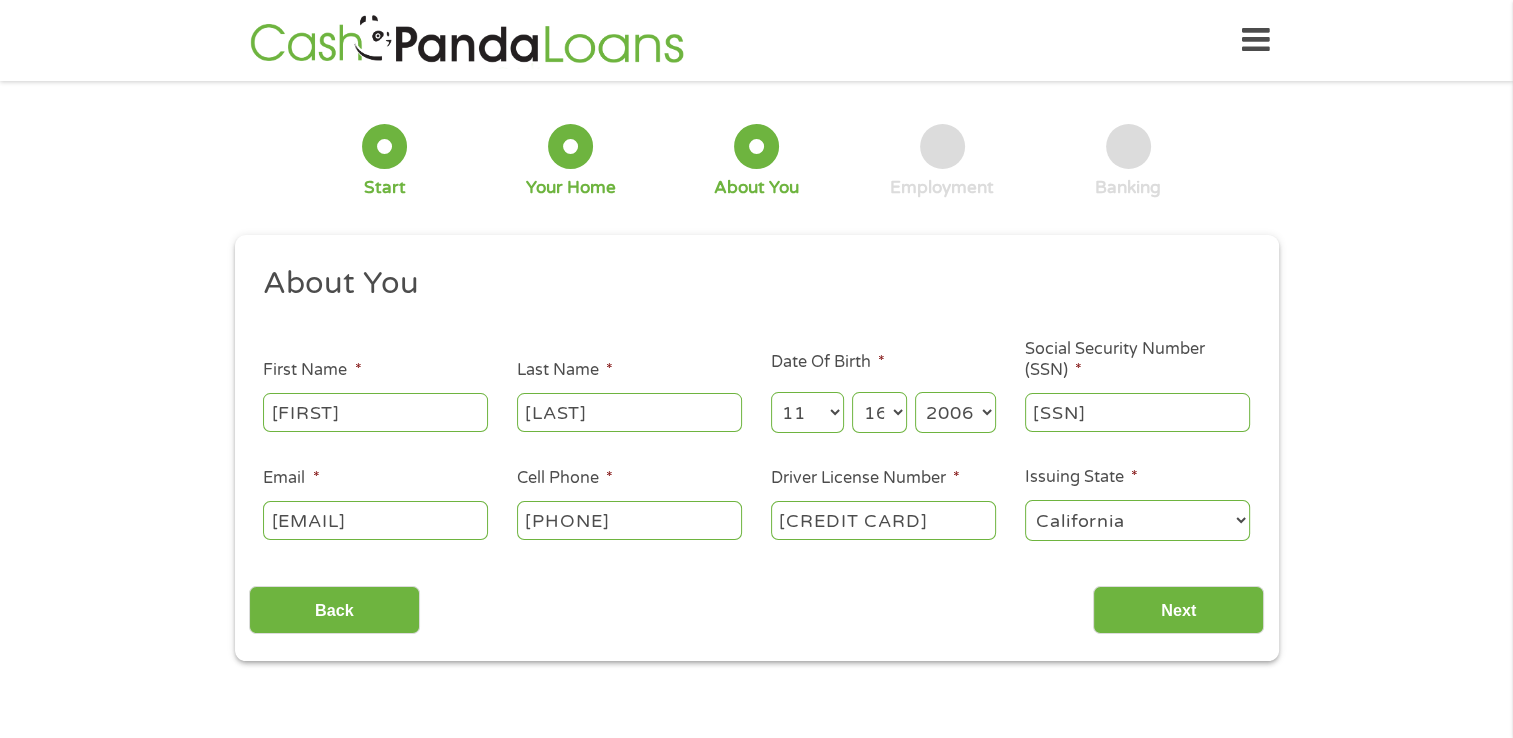 type on "[PHONE]" 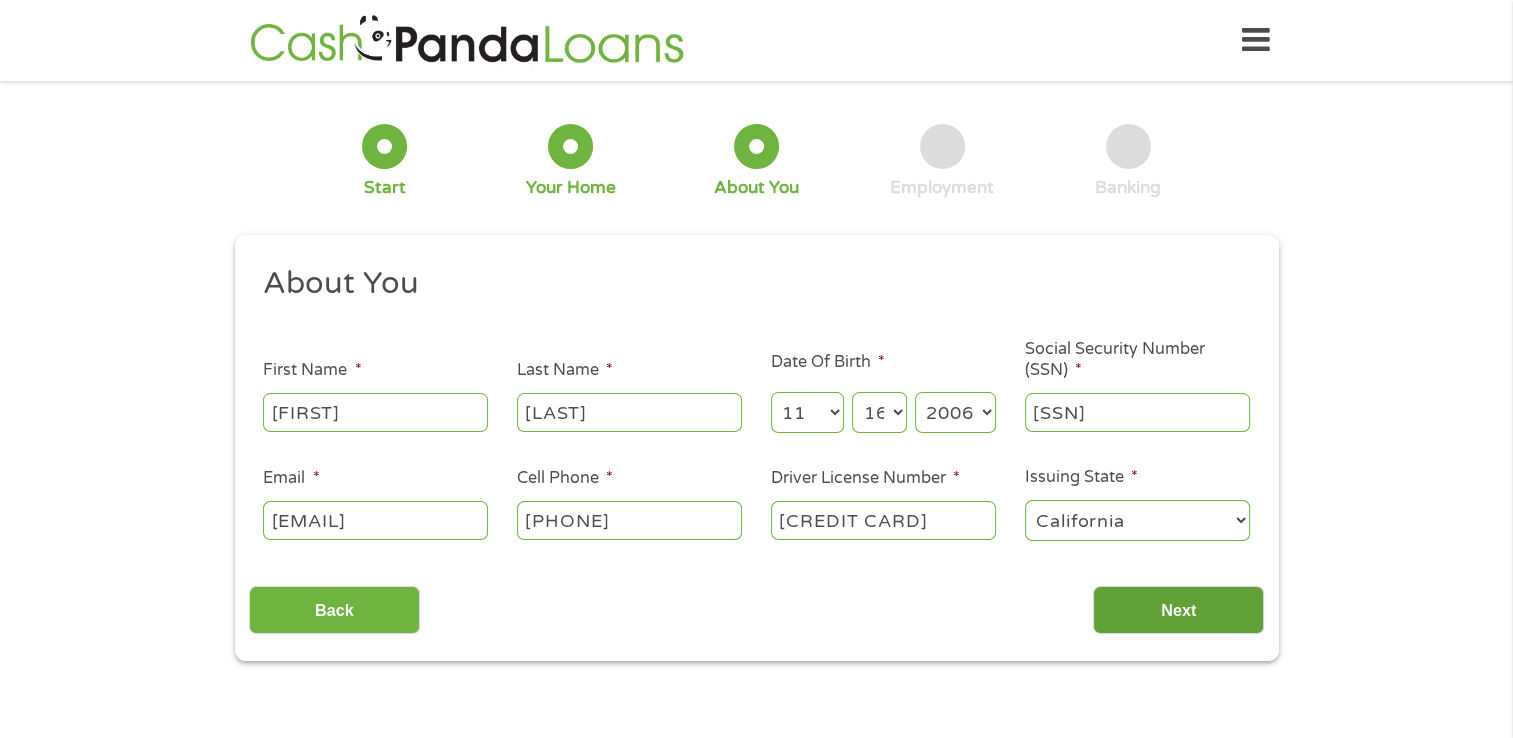 click on "Next" at bounding box center (1178, 610) 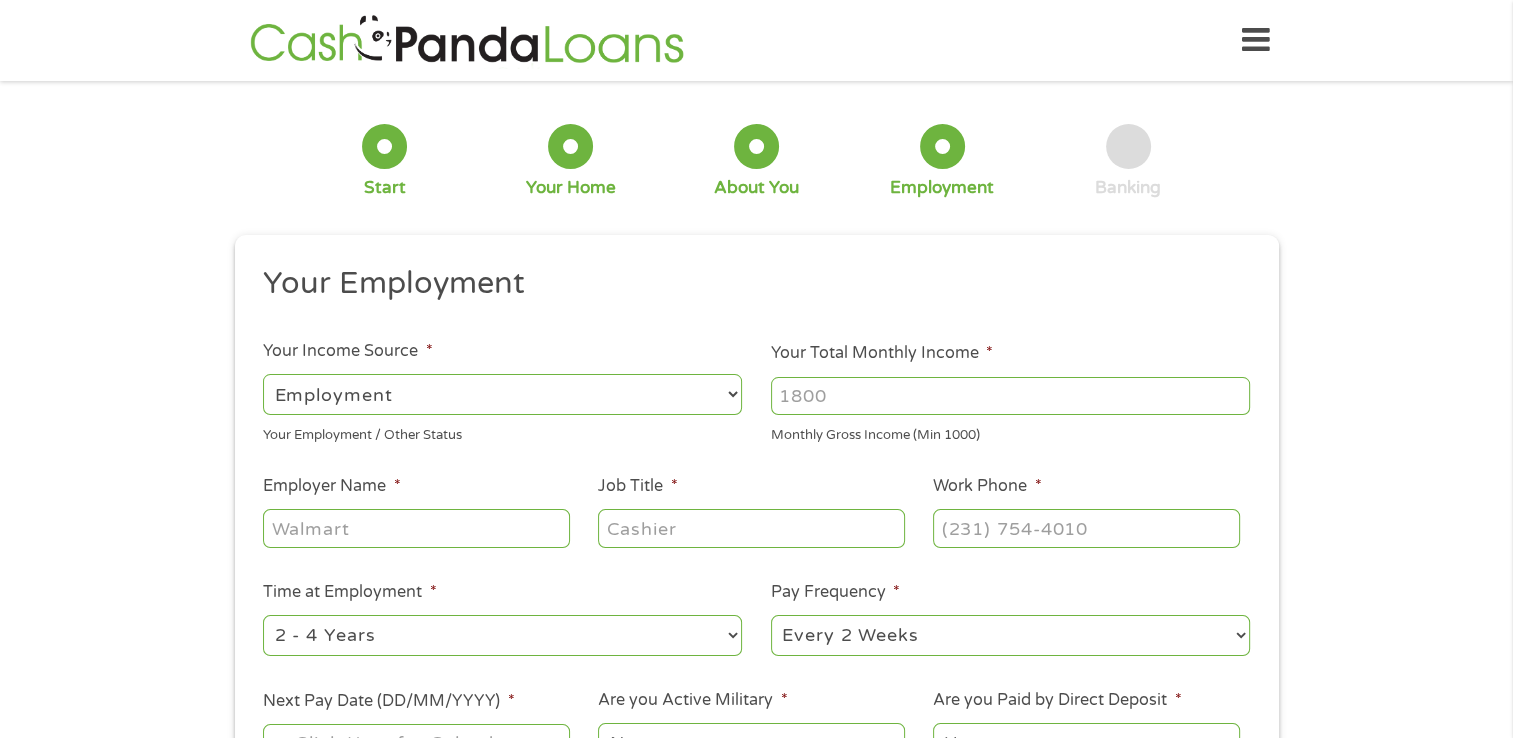 scroll, scrollTop: 8, scrollLeft: 8, axis: both 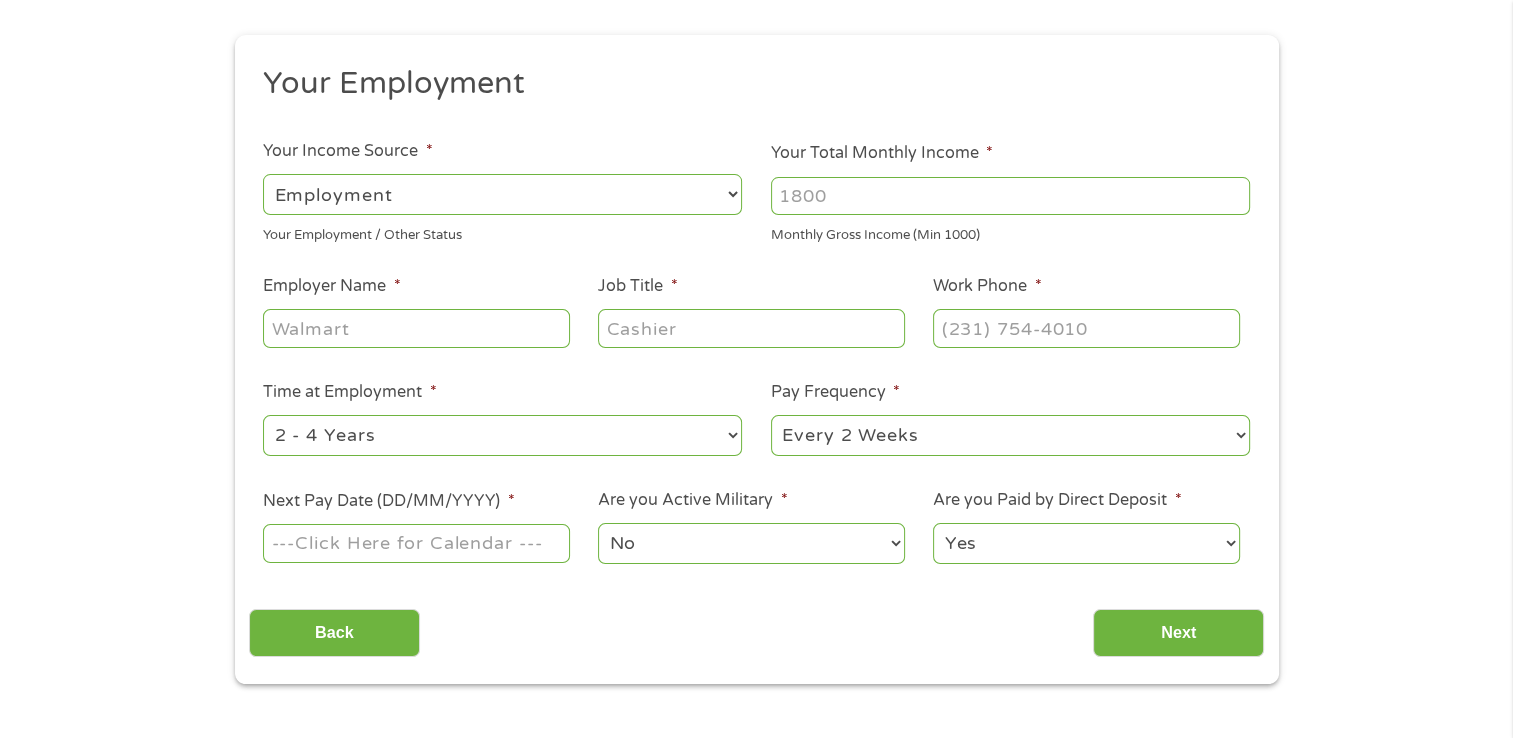 click on "--- Choose one --- Employment Self Employed Benefits" at bounding box center (502, 195) 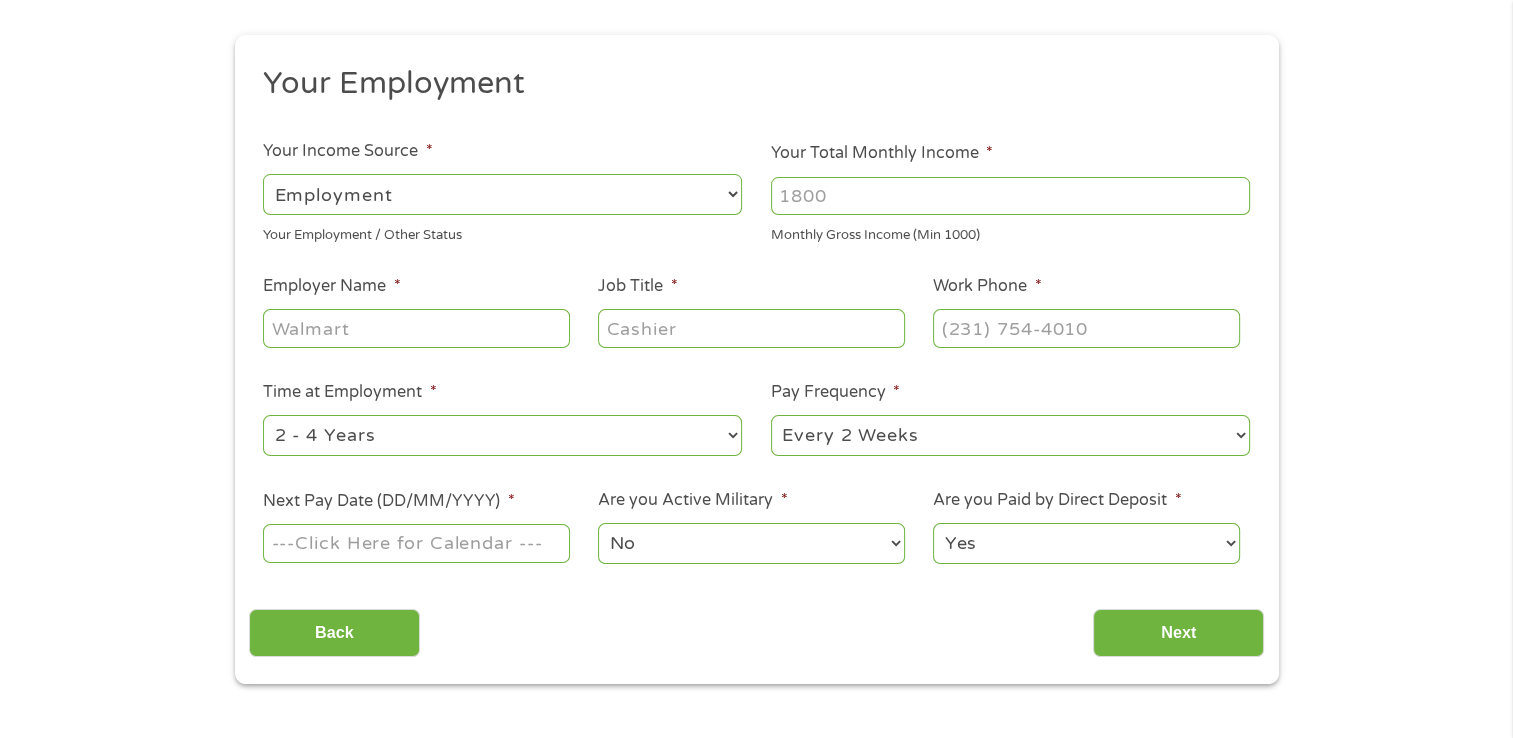 select on "benefits" 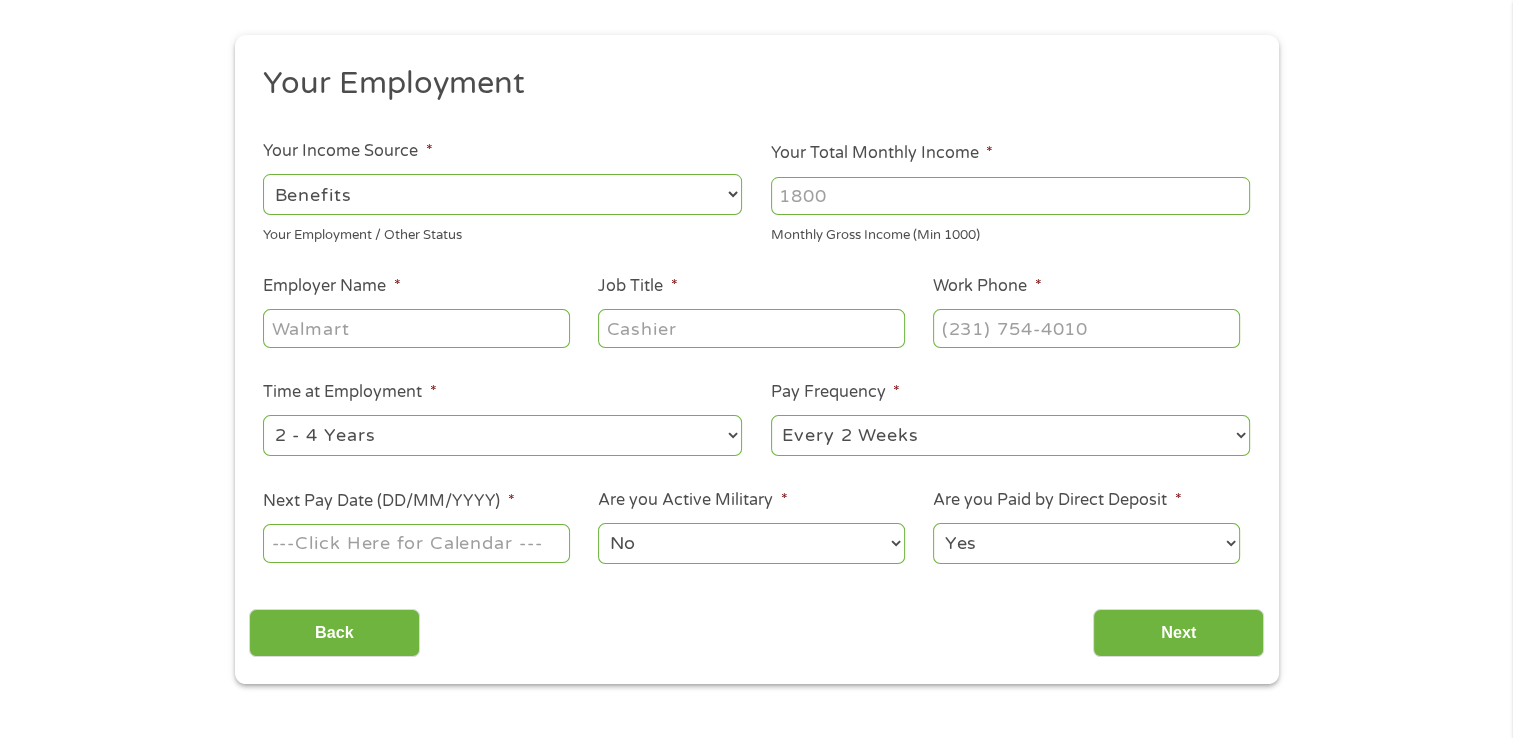 click on "--- Choose one --- Employment Self Employed Benefits" at bounding box center [502, 194] 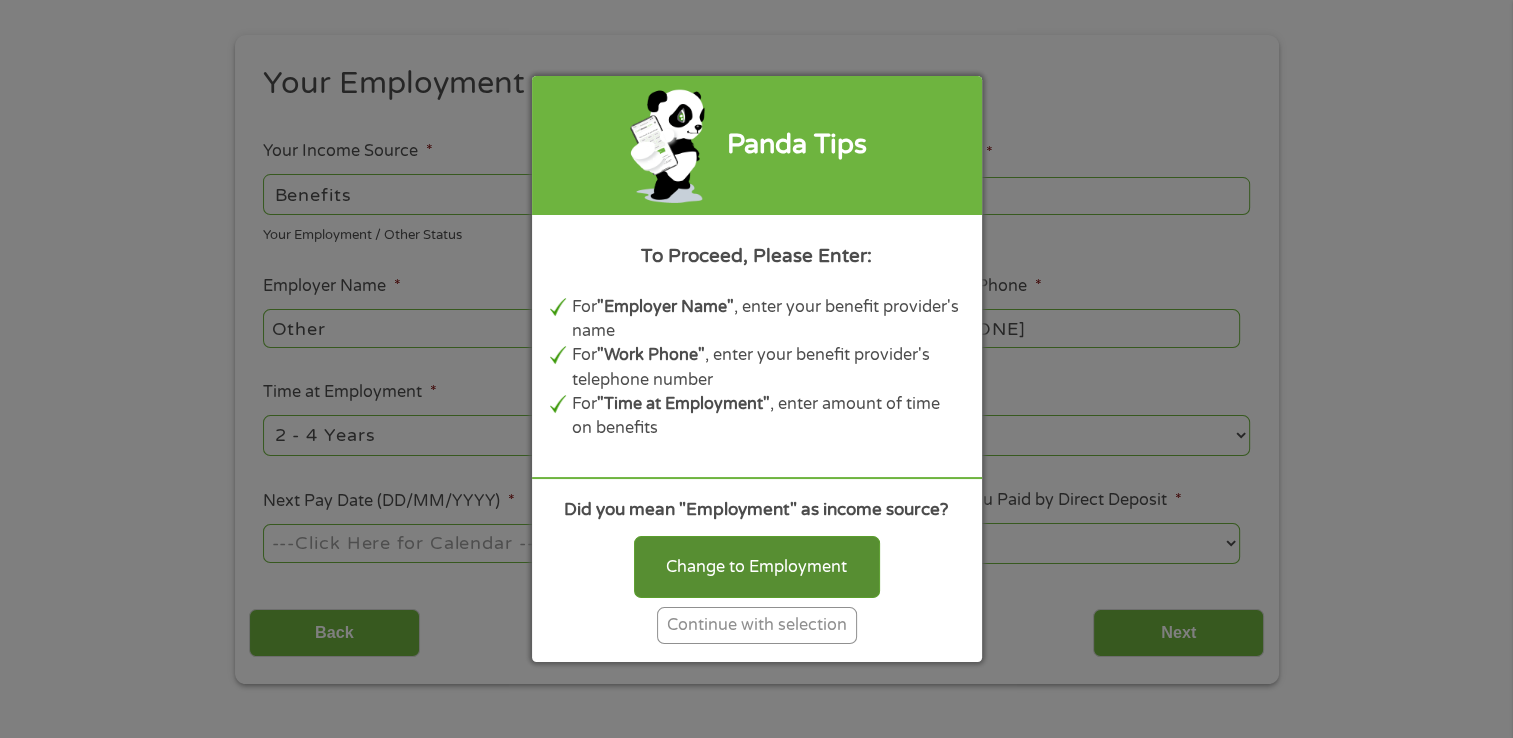 click on "Change to Employment" at bounding box center (757, 567) 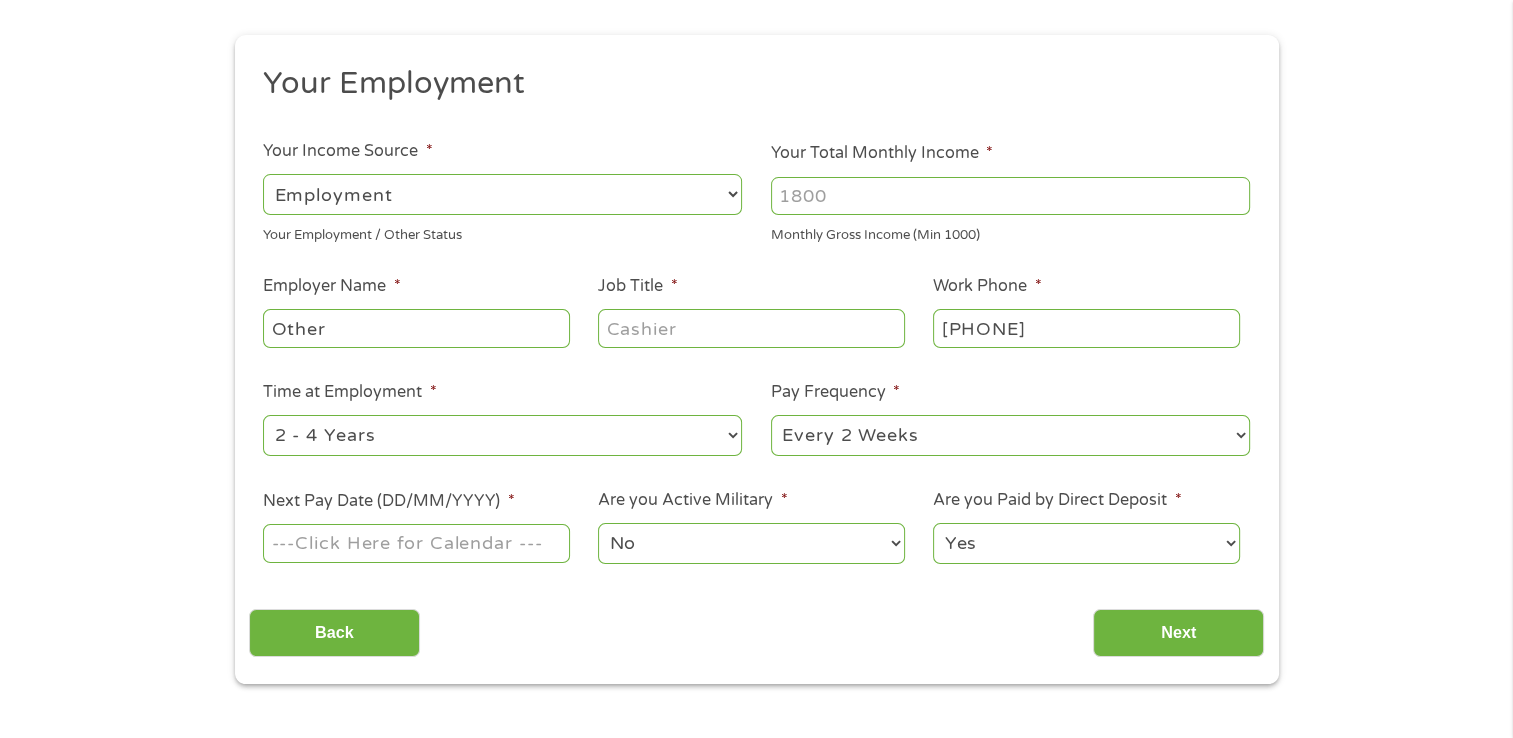 click on "Your Total Monthly Income *" at bounding box center [1010, 196] 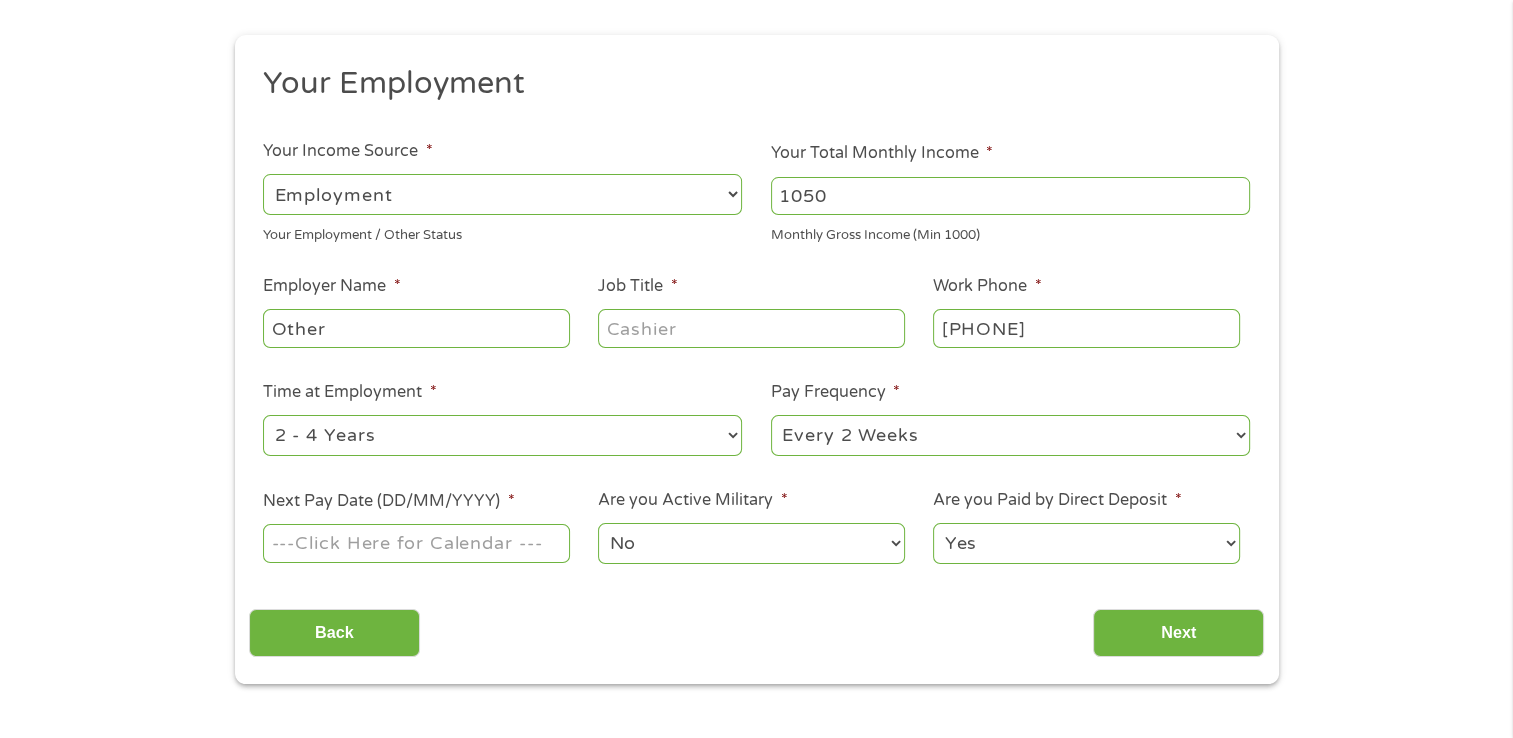 type on "1050" 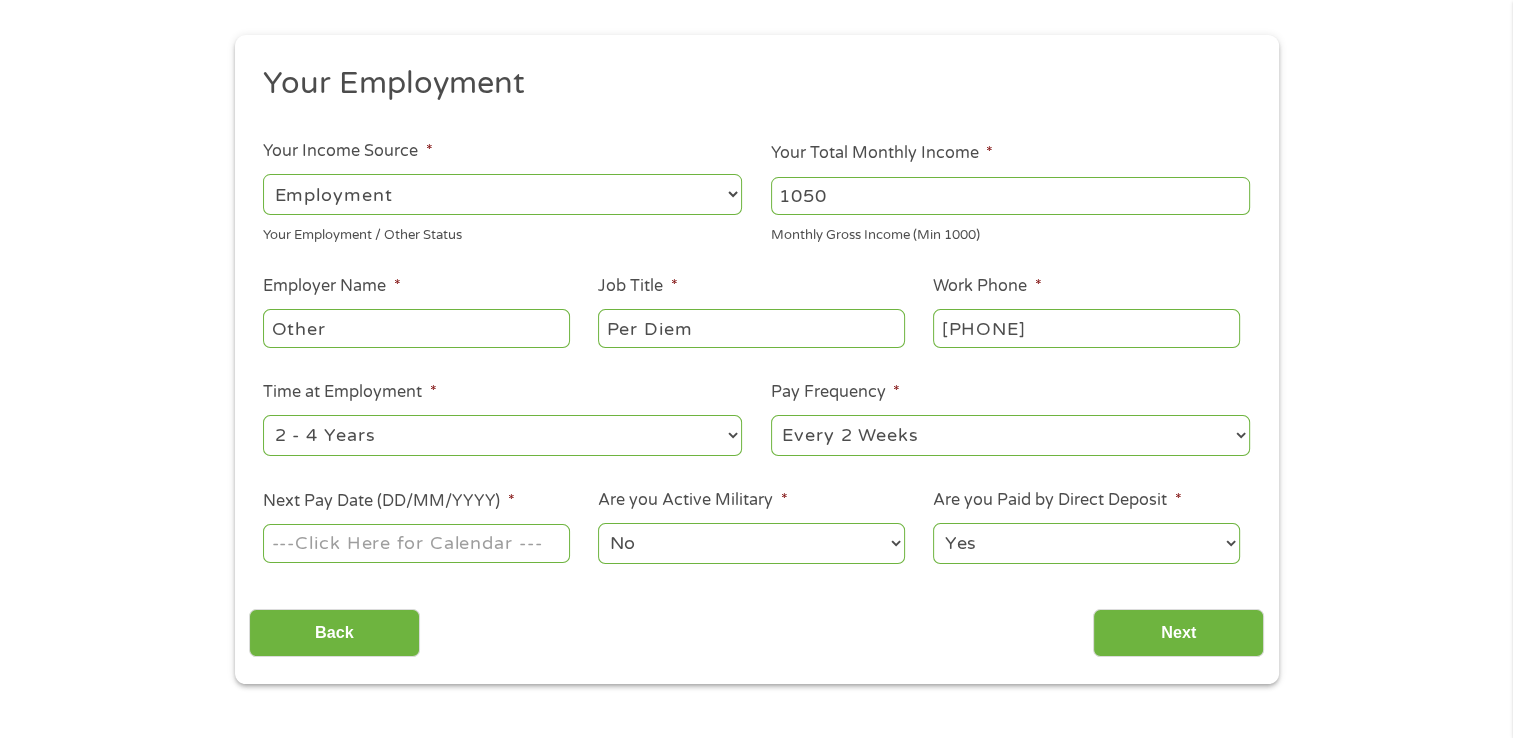 type on "Per Diem" 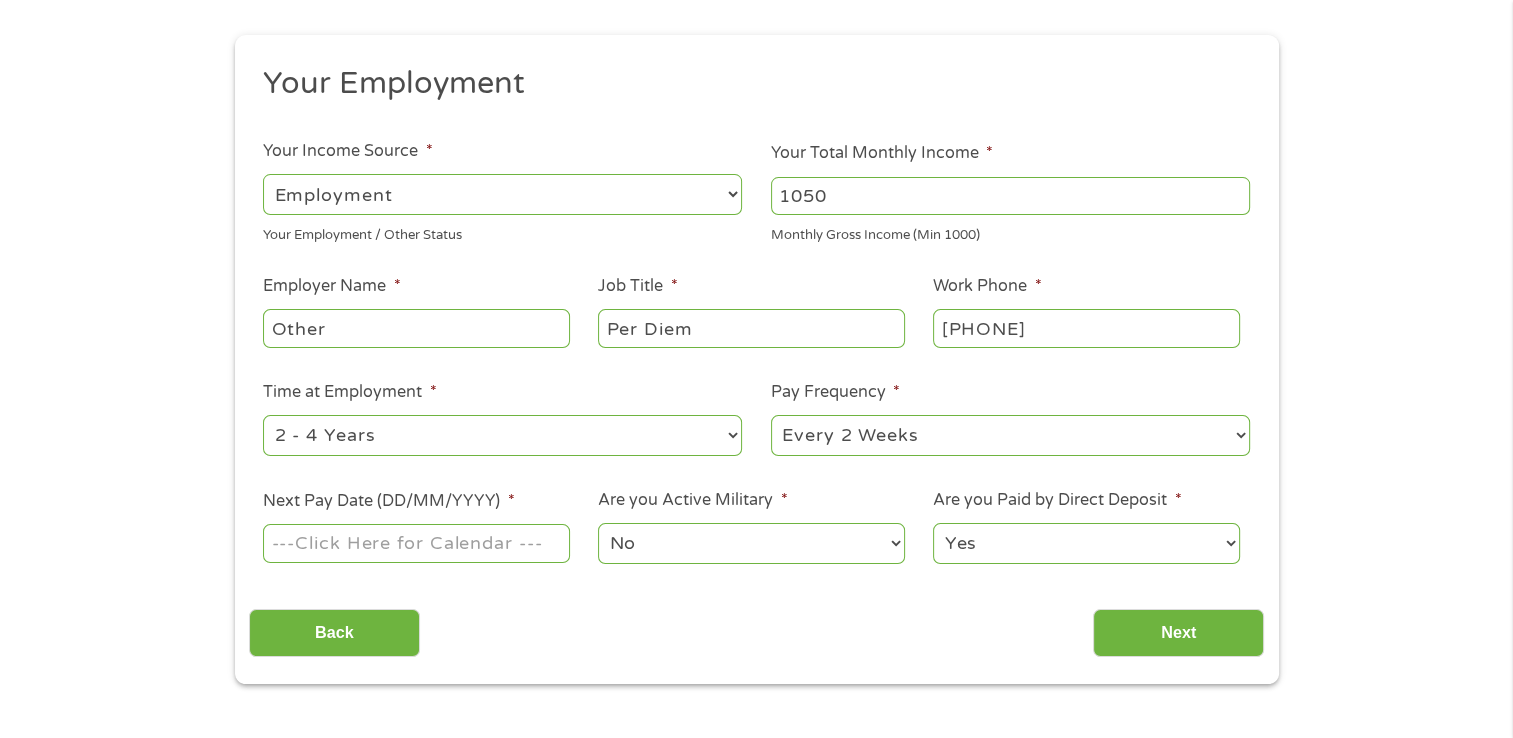 click on "Next Pay Date (DD/MM/YYYY) *" at bounding box center [416, 543] 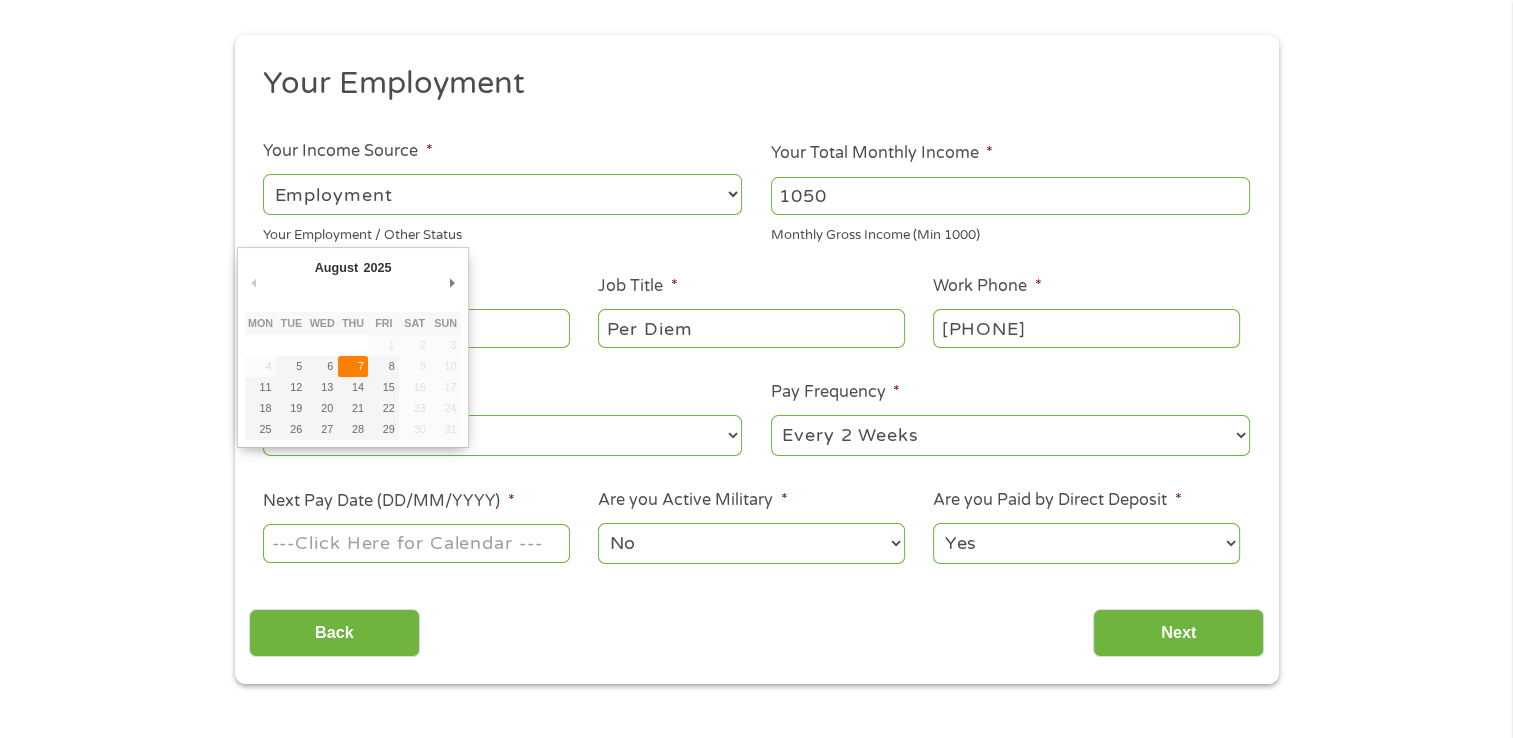 type on "07/08/2025" 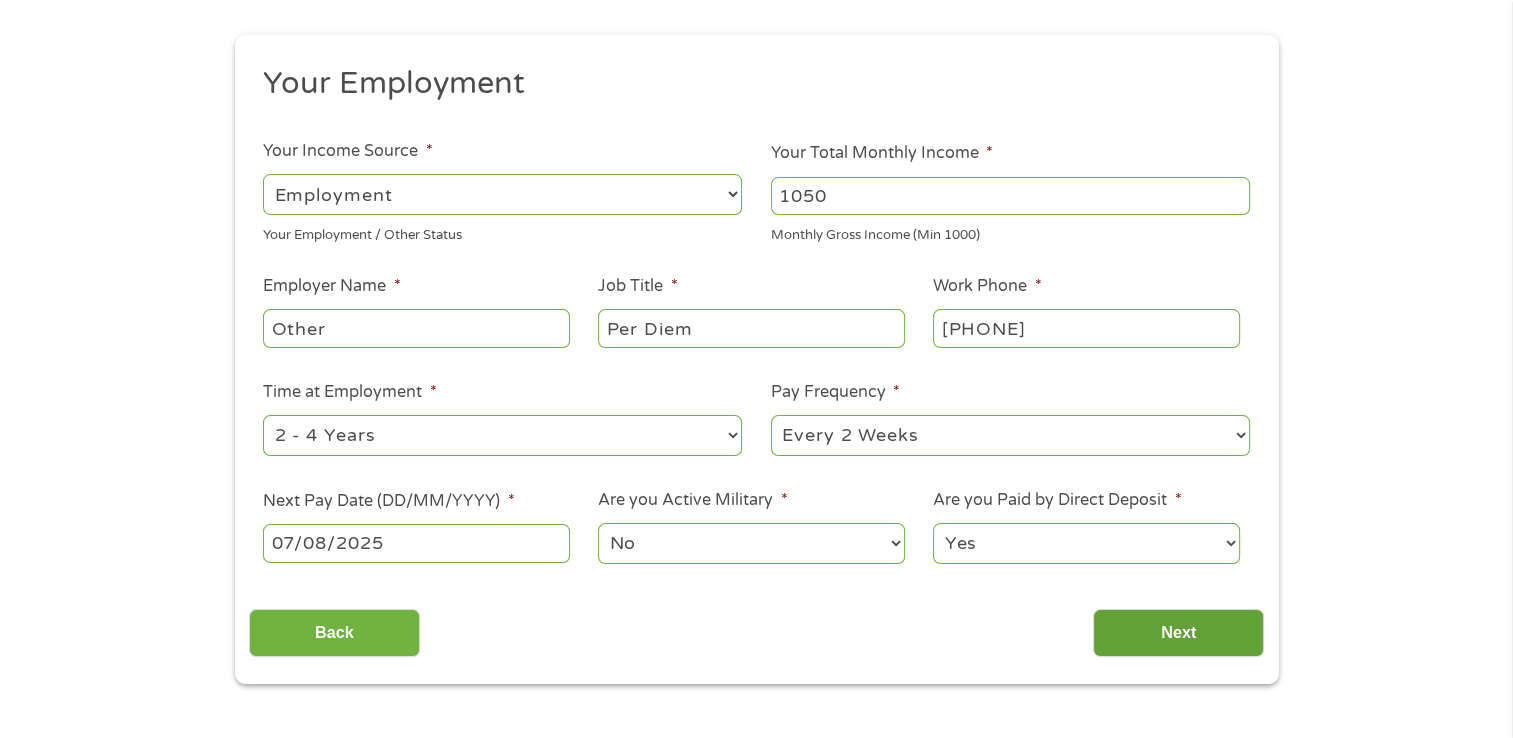 click on "Next" at bounding box center [1178, 633] 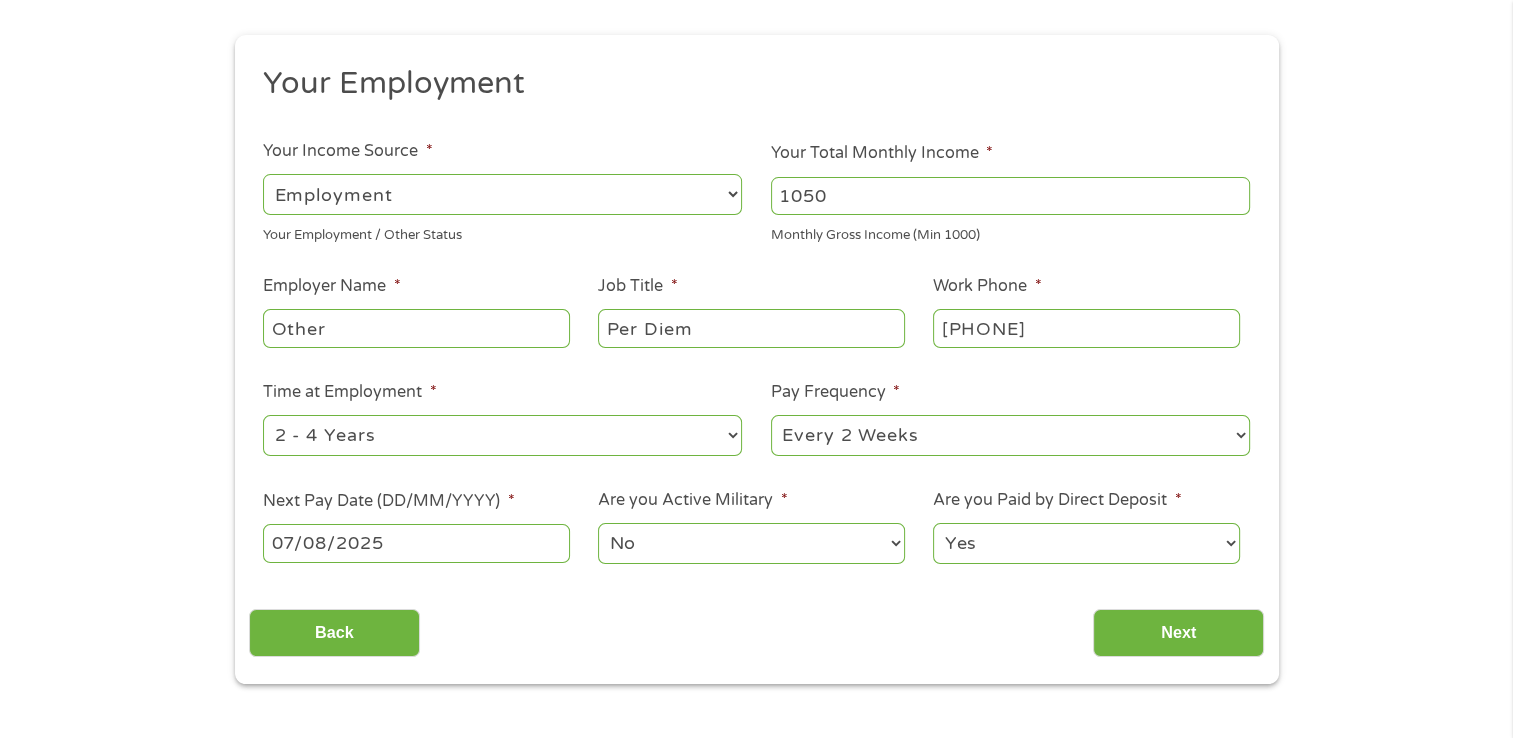 scroll, scrollTop: 8, scrollLeft: 8, axis: both 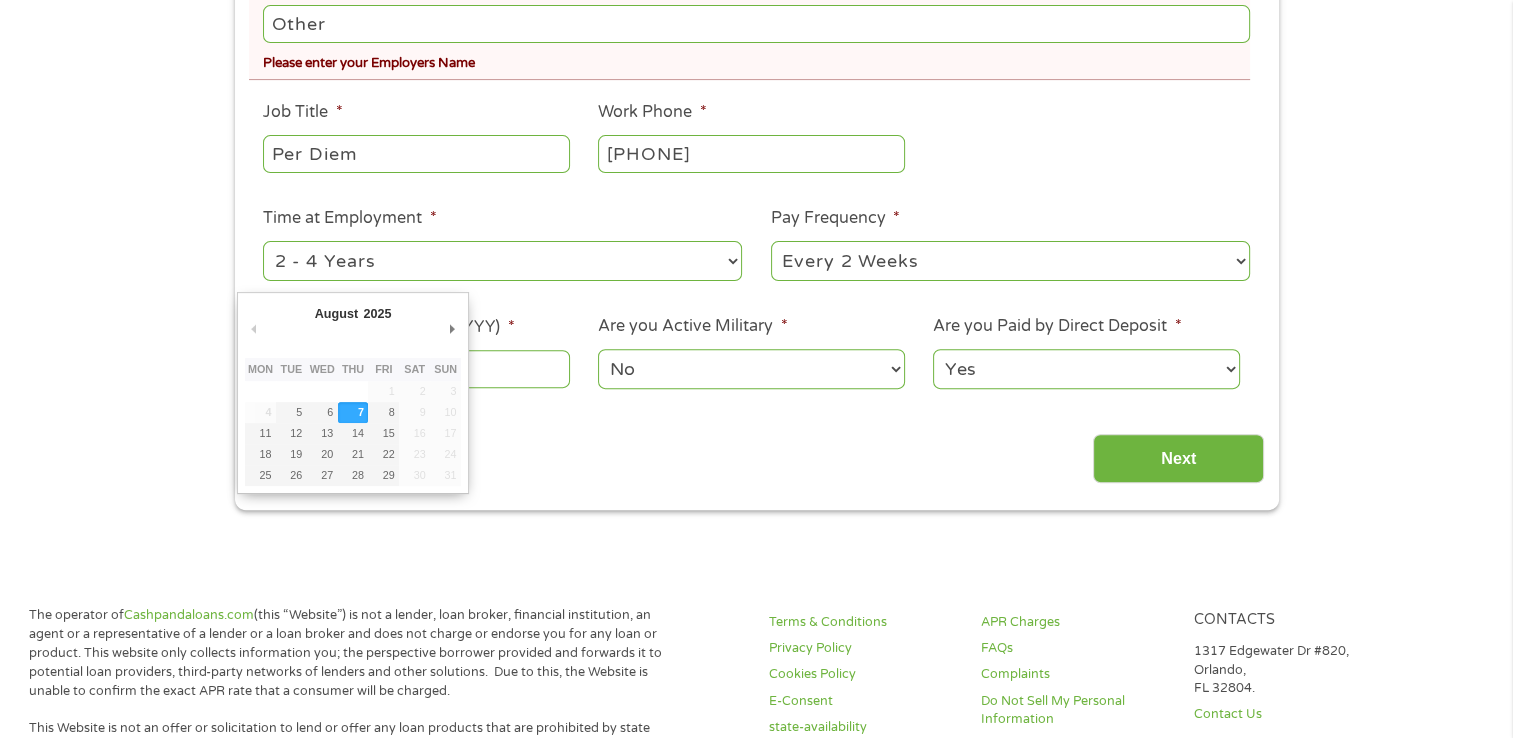 click on "Home Get Loan Offer How it works FAQs Blog Cash Loans Quick Loans Online Loans Payday Loans Cash Advances Préstamos Paycheck Loans Near Me Artificial Intelligence Loans Contact Us There was a problem with your submission. Please review the fields below. 1 Start 2 Your Home 3 About You 4 Employment 5 Banking 6
This field is hidden when viewing the form gclid EAIaIQobChMIyZW4hOvyjgMVXi5ECB2xVja2EAAYBCAAEgKmYfD_BwE This field is hidden when viewing the form Referrer https://www.cashpandaloans.com/payday-loans/?medium=adwords&source=adwords&campaign=[CAMPAIGN_ID]&adgroup=[AD_GROUP_ID]&creative=[CREATIVE_ID]&position=&keyword=emergency%20fund%20cash&utm_term=searchterm&matchtype=term&device=c&network=s&gad_source=5&gad_campaignid=[CAMPAIGN_ID]&gclid=EAIaIQobChMIyZW4hOvyjgMVXi5ECB2xVja2EAAYBCAAEgKmYfD_BwE This field is hidden when viewing the form Source c s" at bounding box center [756, 697] 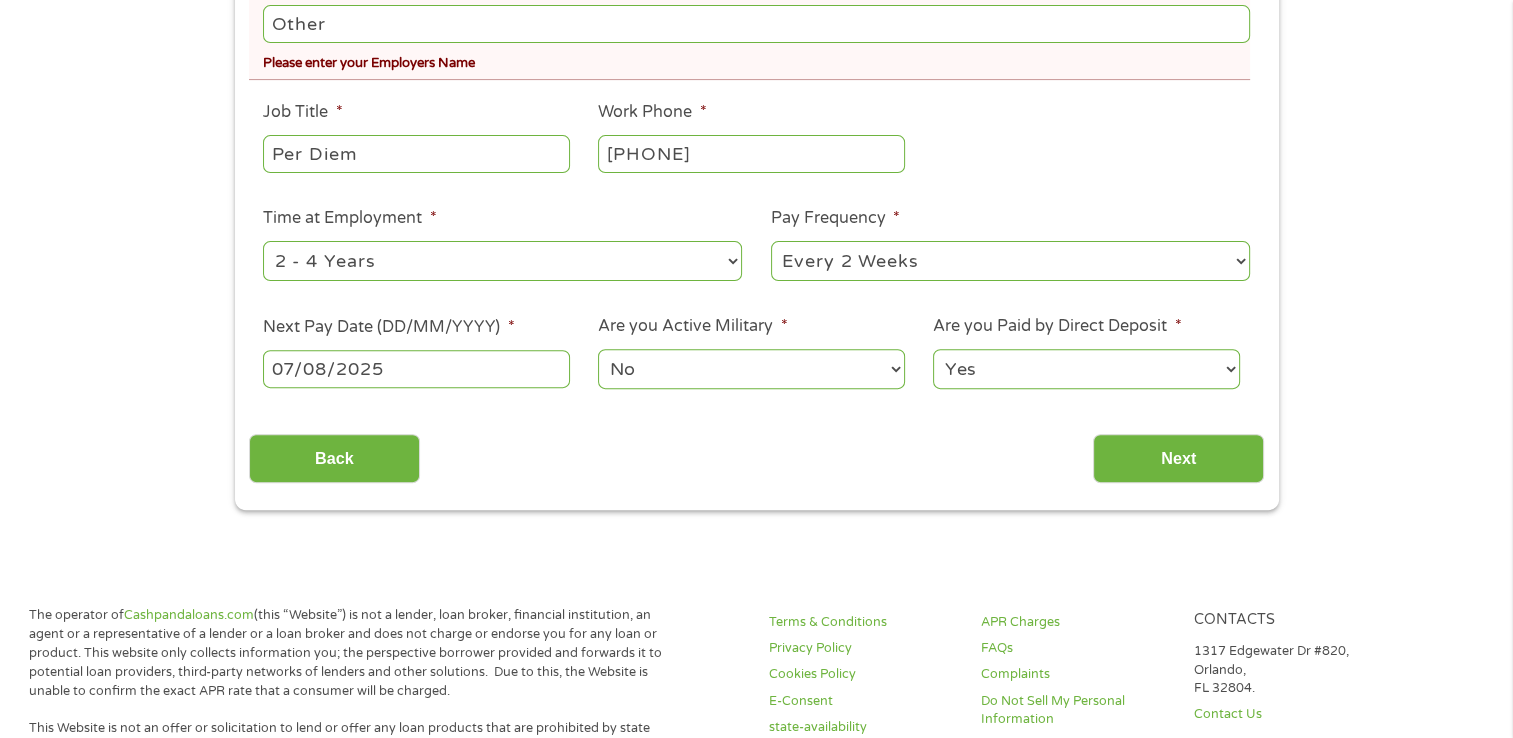 click on "07/08/2025" at bounding box center (416, 369) 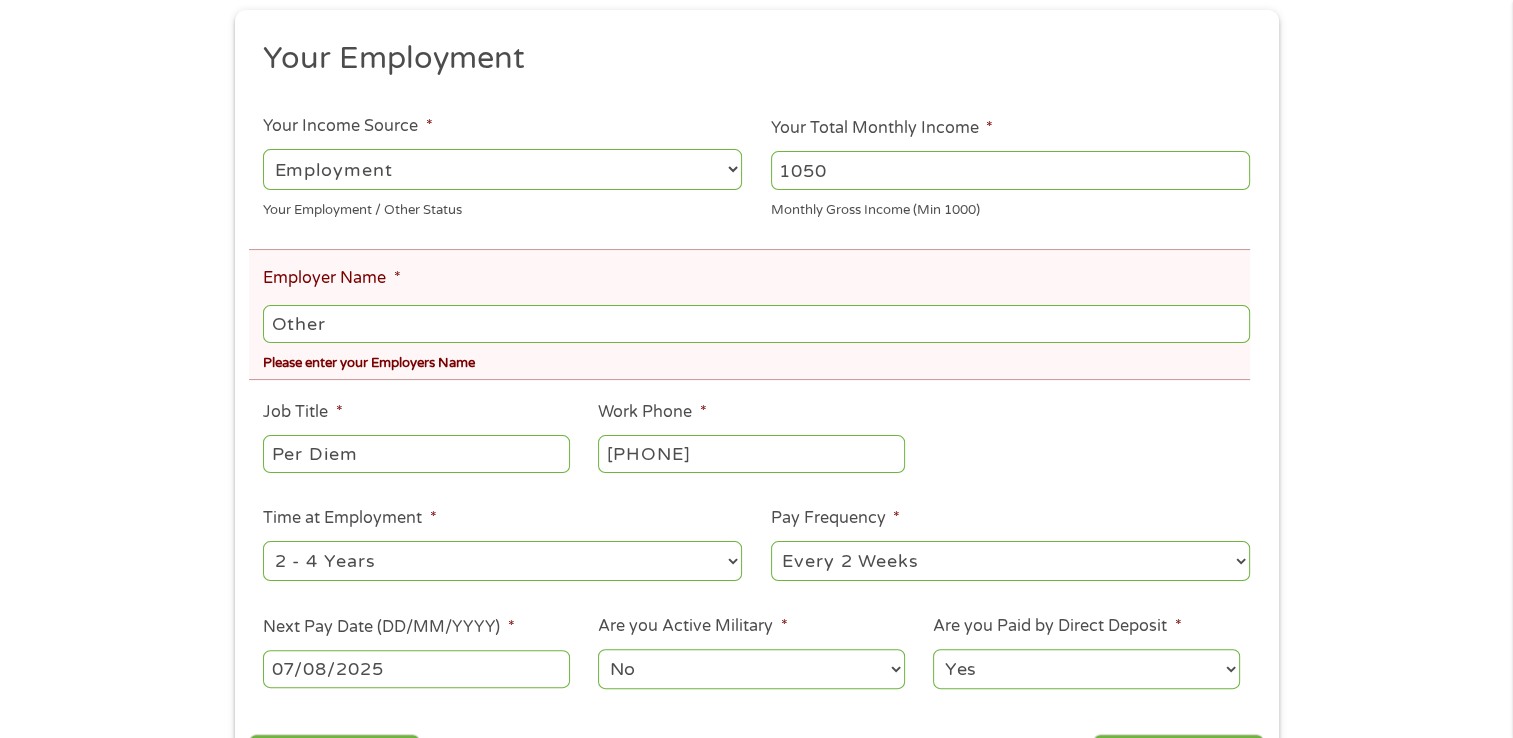 click on "Other" at bounding box center (756, 324) 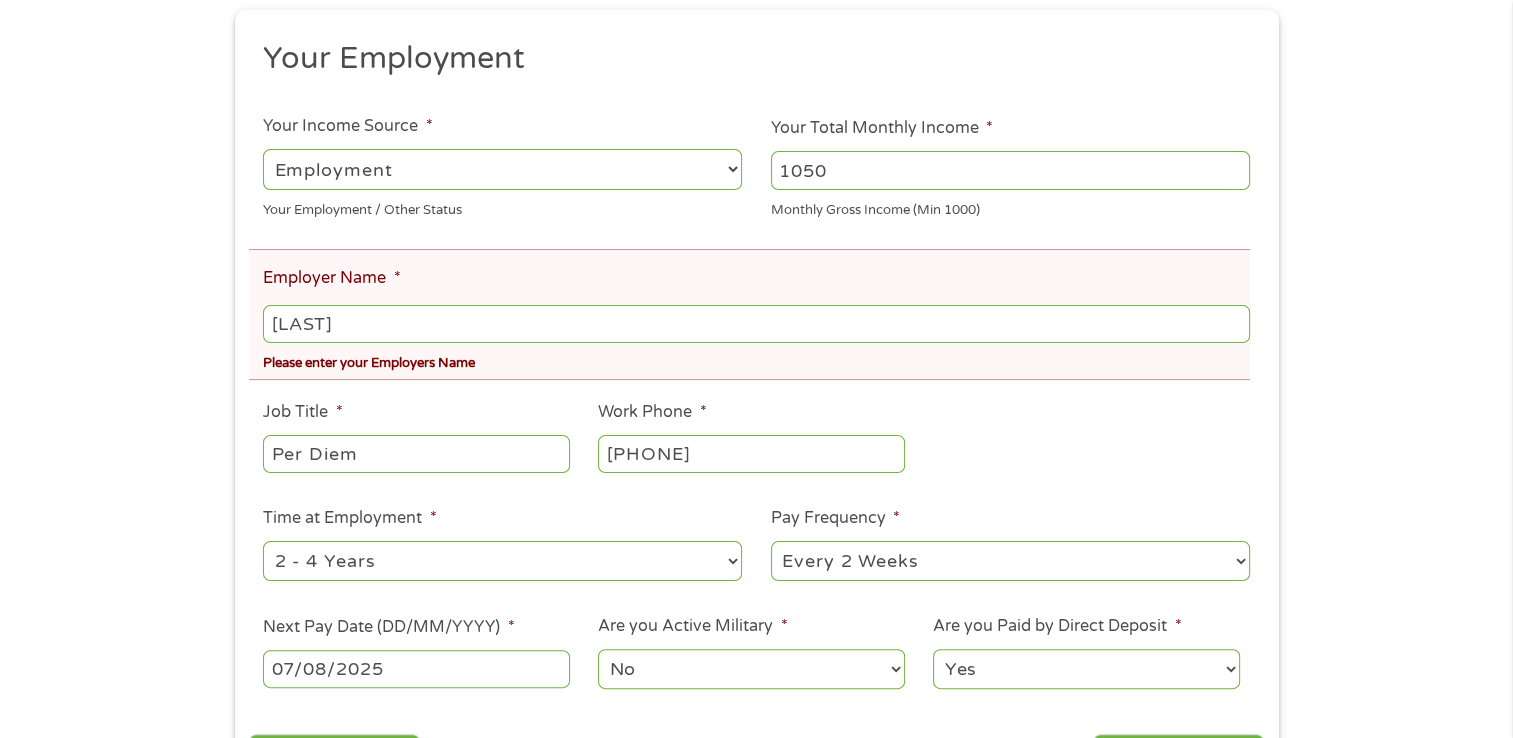 scroll, scrollTop: 800, scrollLeft: 0, axis: vertical 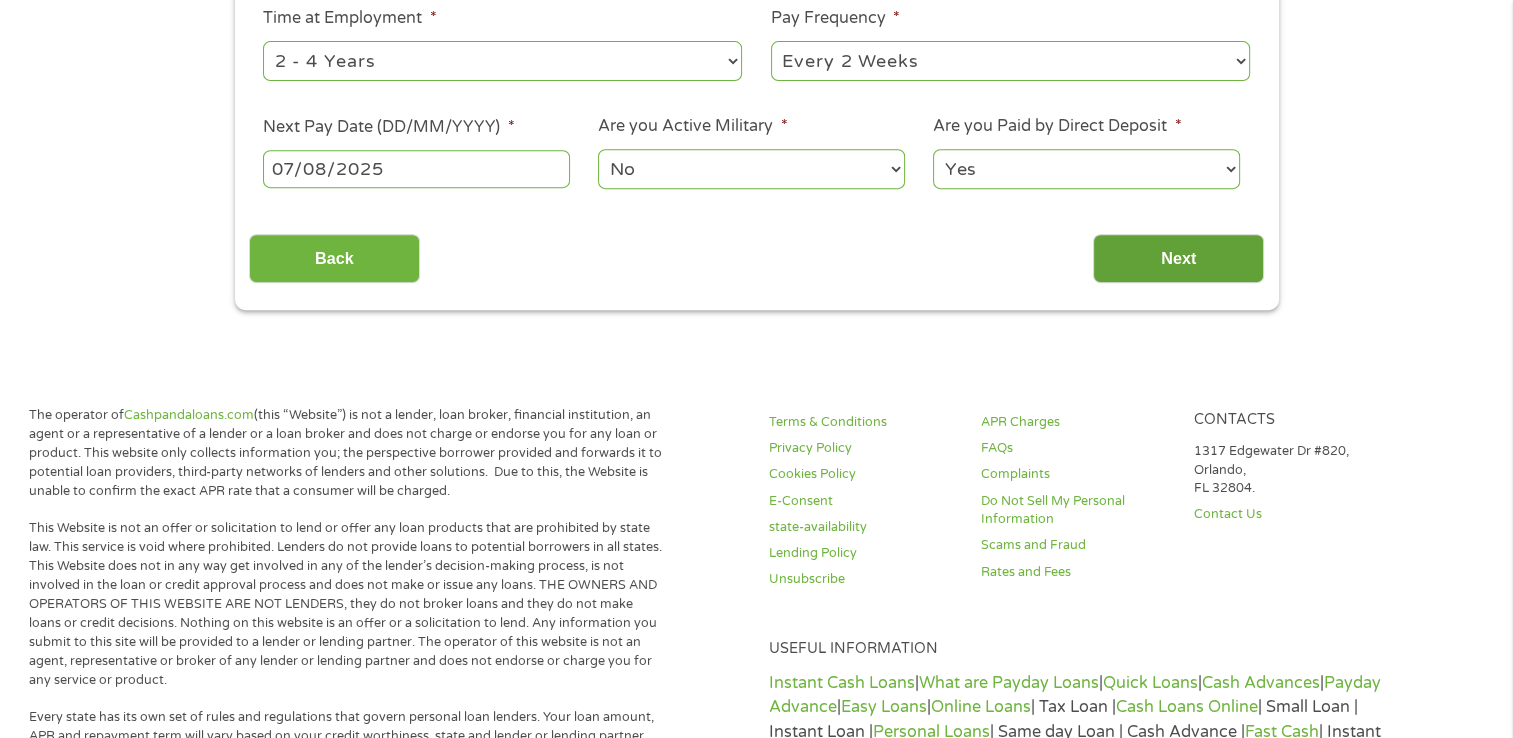 type on "[LAST]" 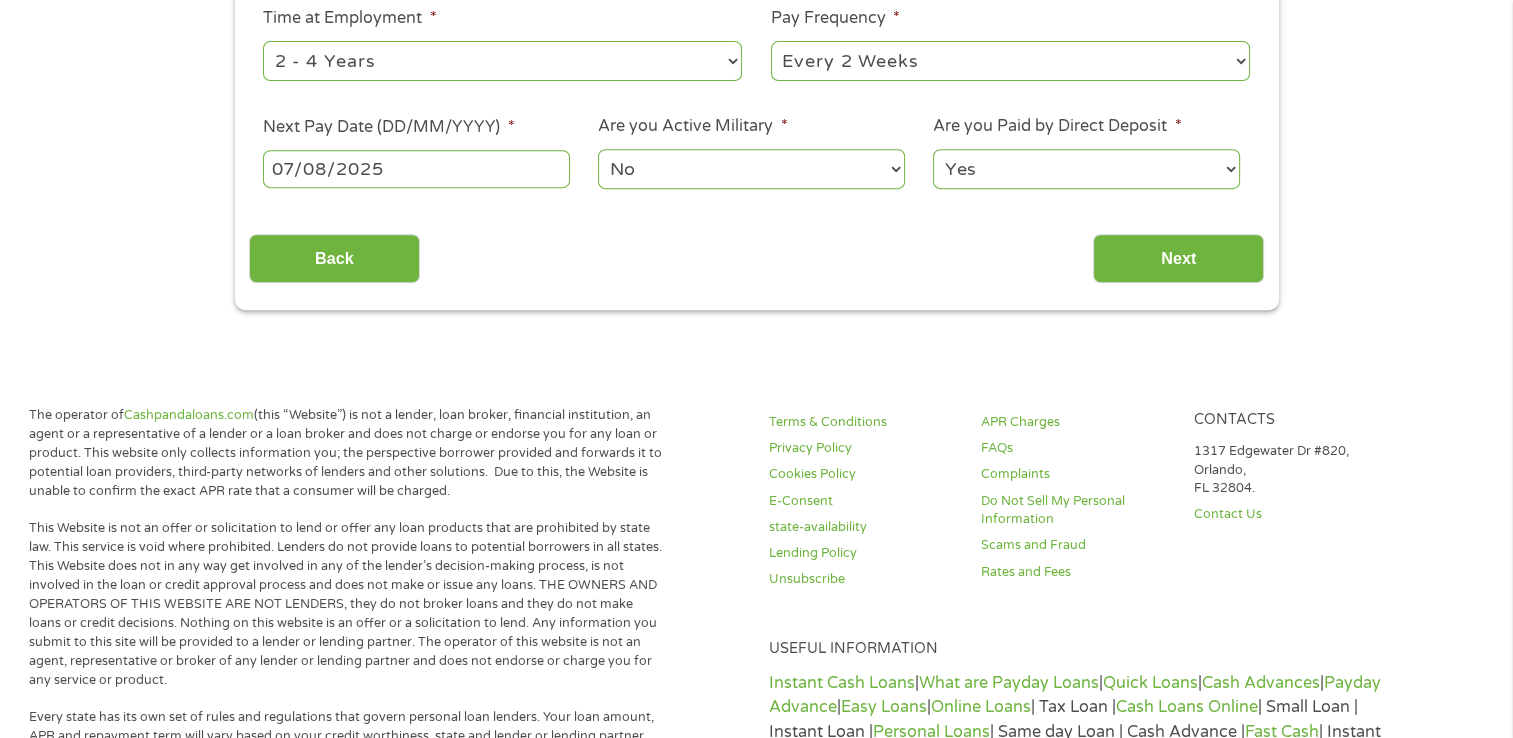 scroll, scrollTop: 400, scrollLeft: 0, axis: vertical 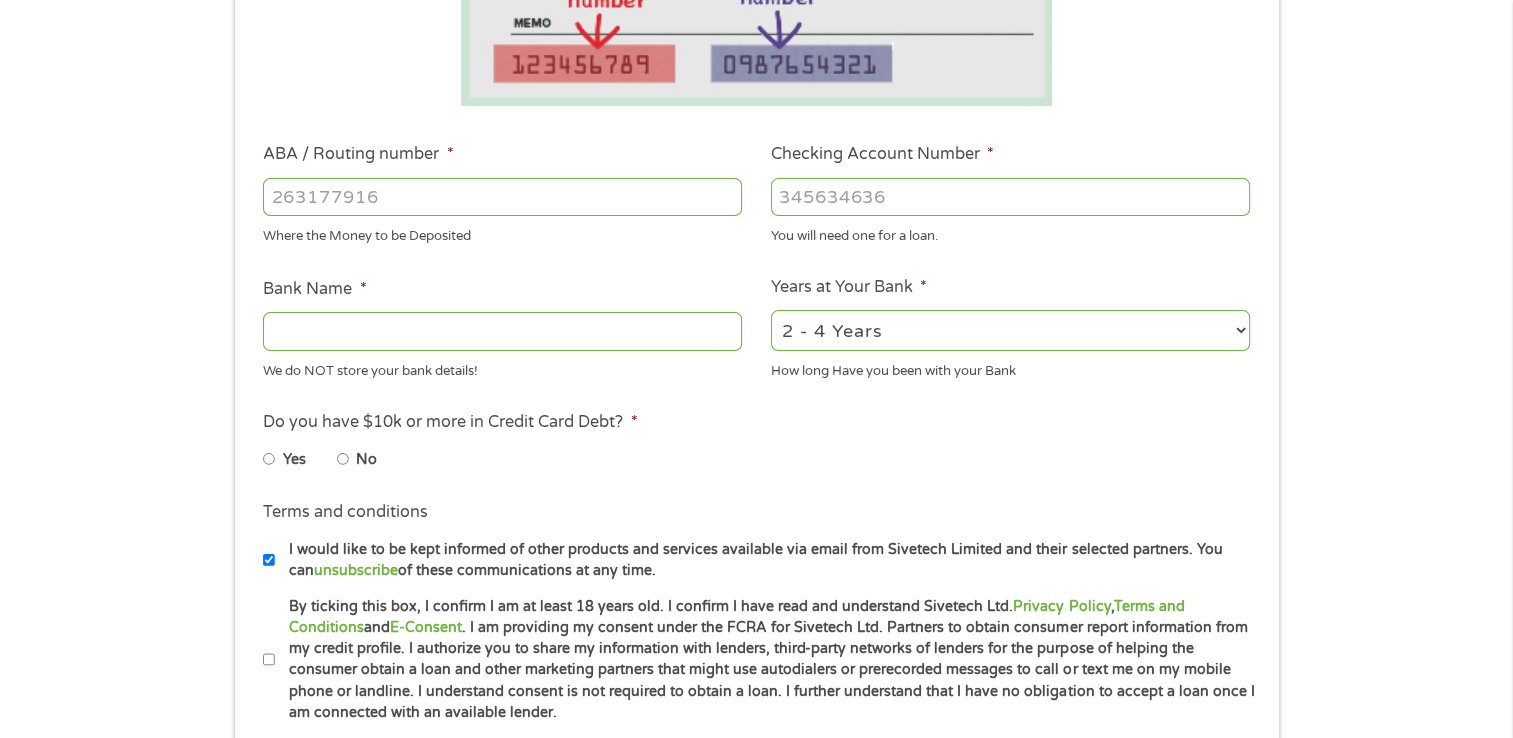 click on "ABA / Routing number *" at bounding box center (502, 197) 